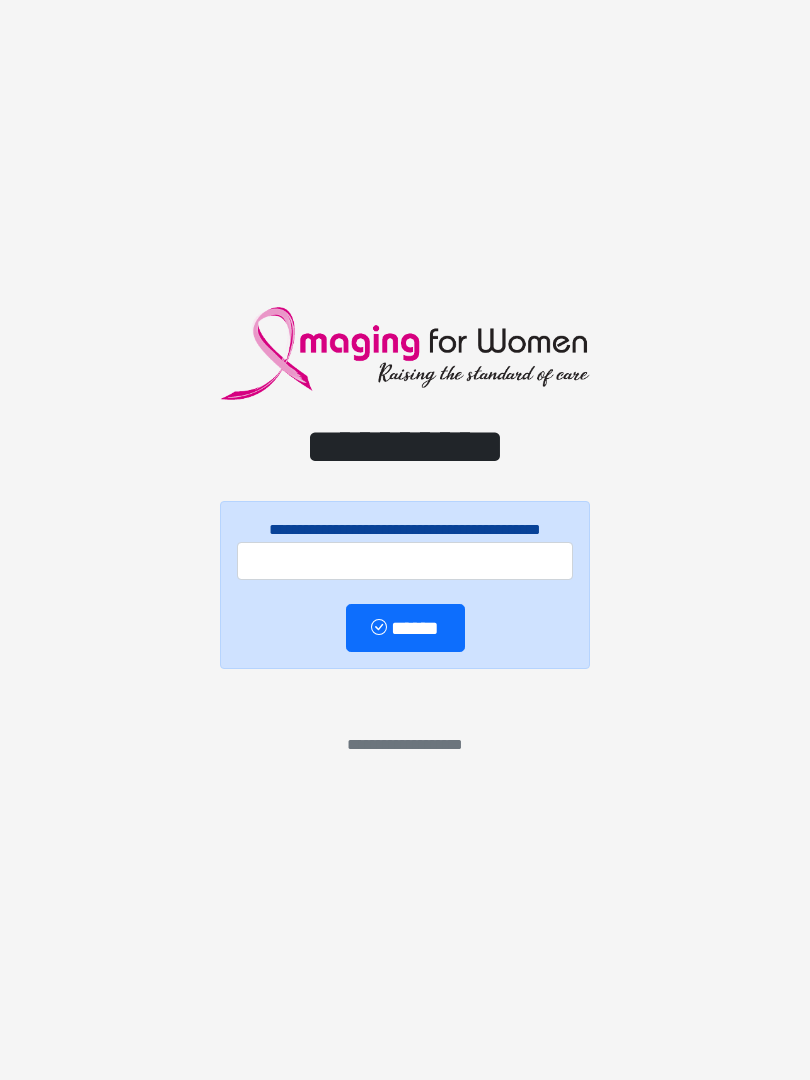 scroll, scrollTop: 0, scrollLeft: 0, axis: both 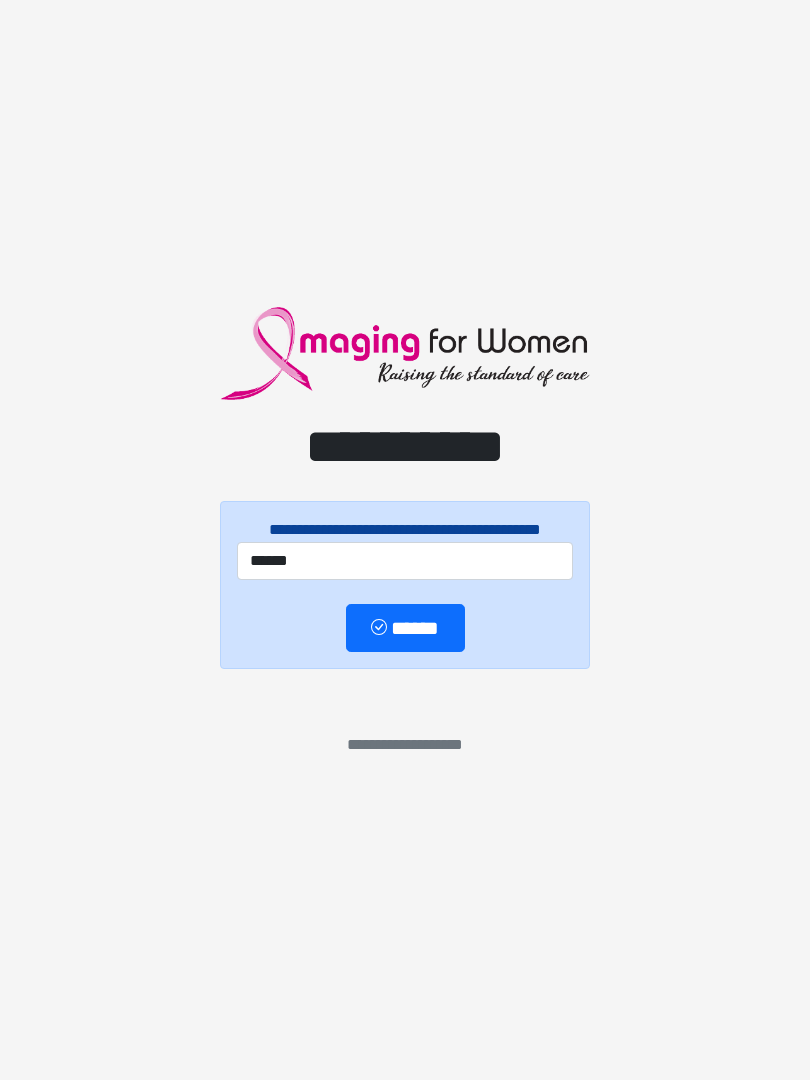 type on "******" 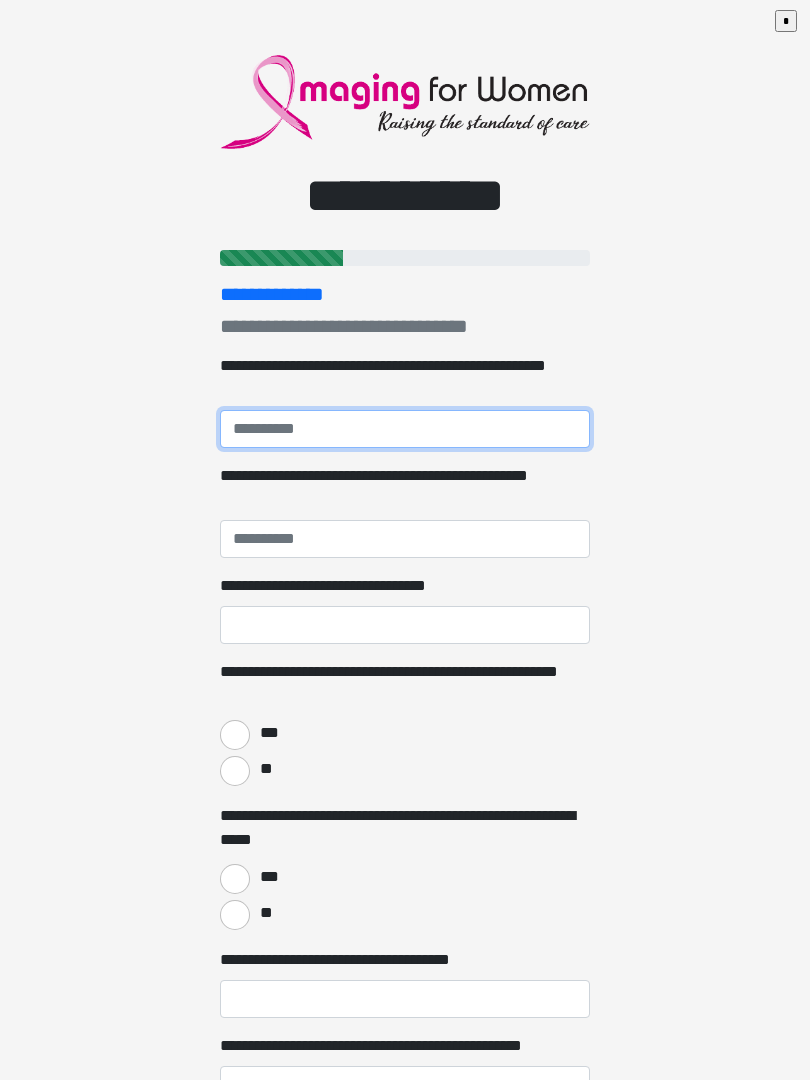 click on "**********" at bounding box center [405, 429] 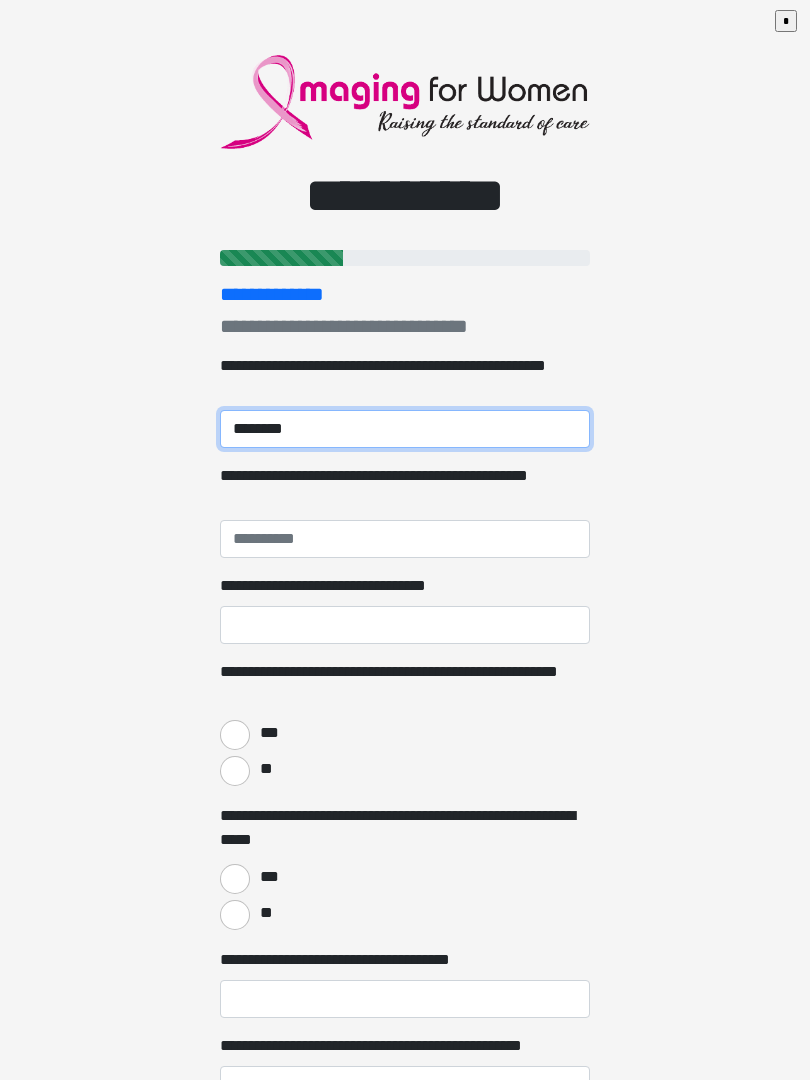 type on "********" 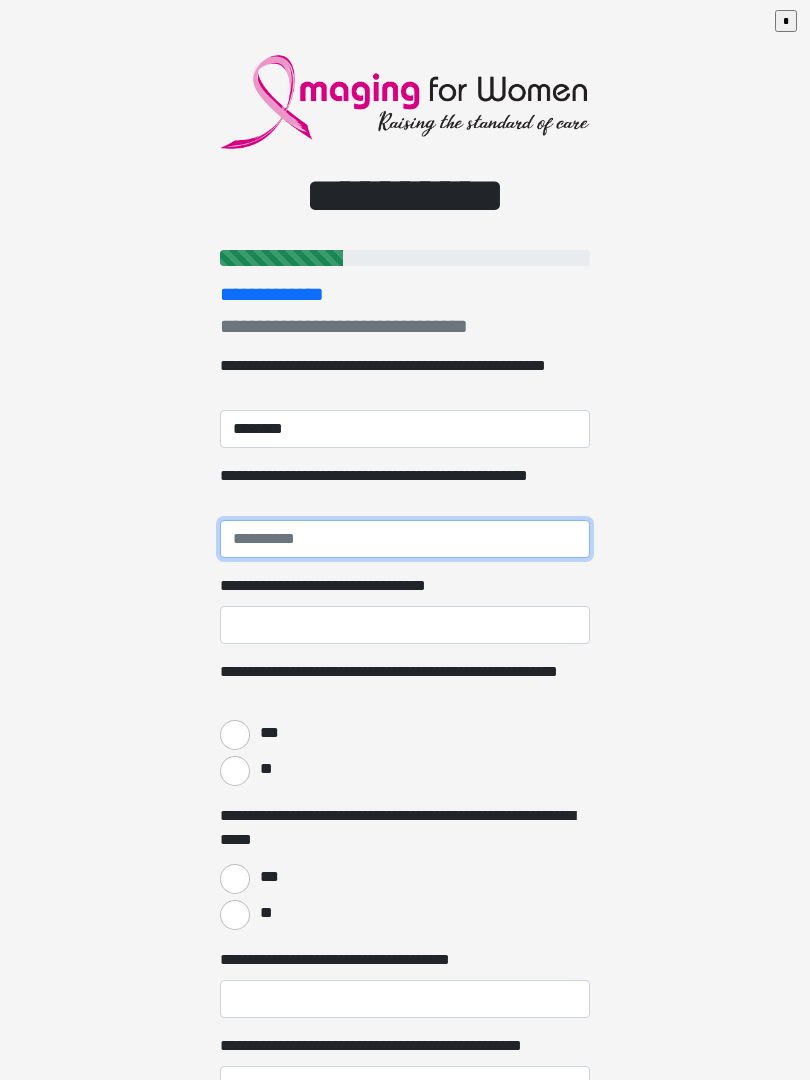 click on "**********" at bounding box center (405, 539) 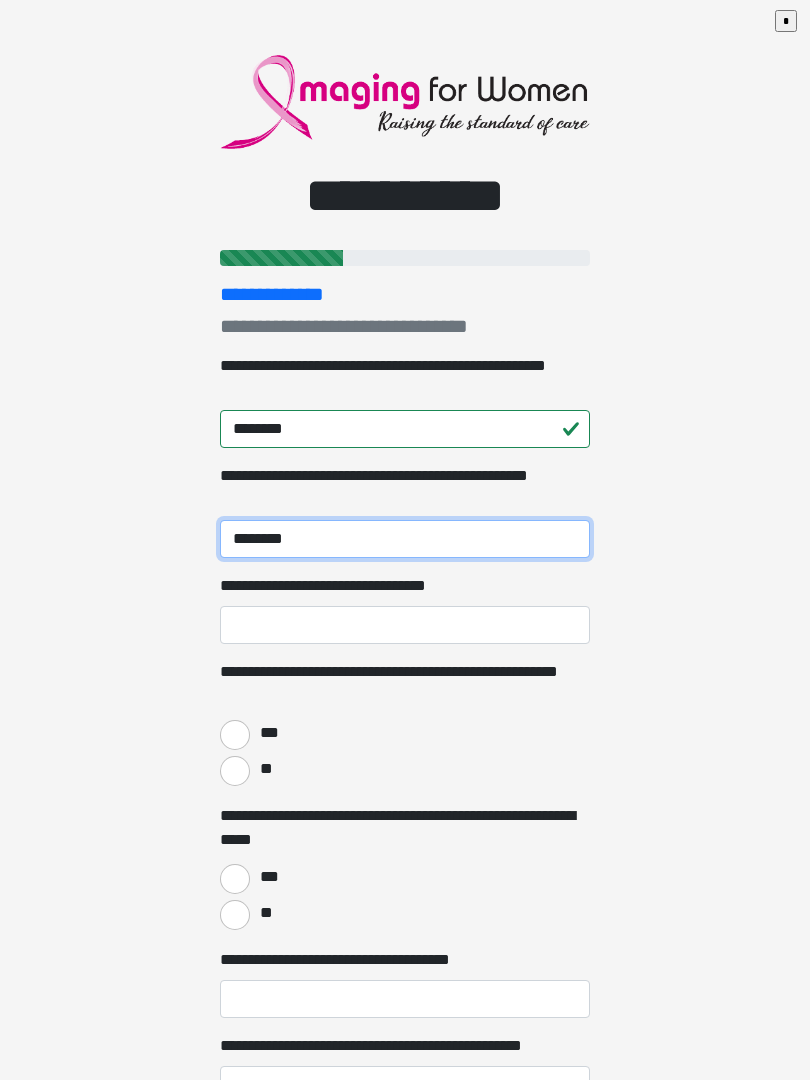 type on "********" 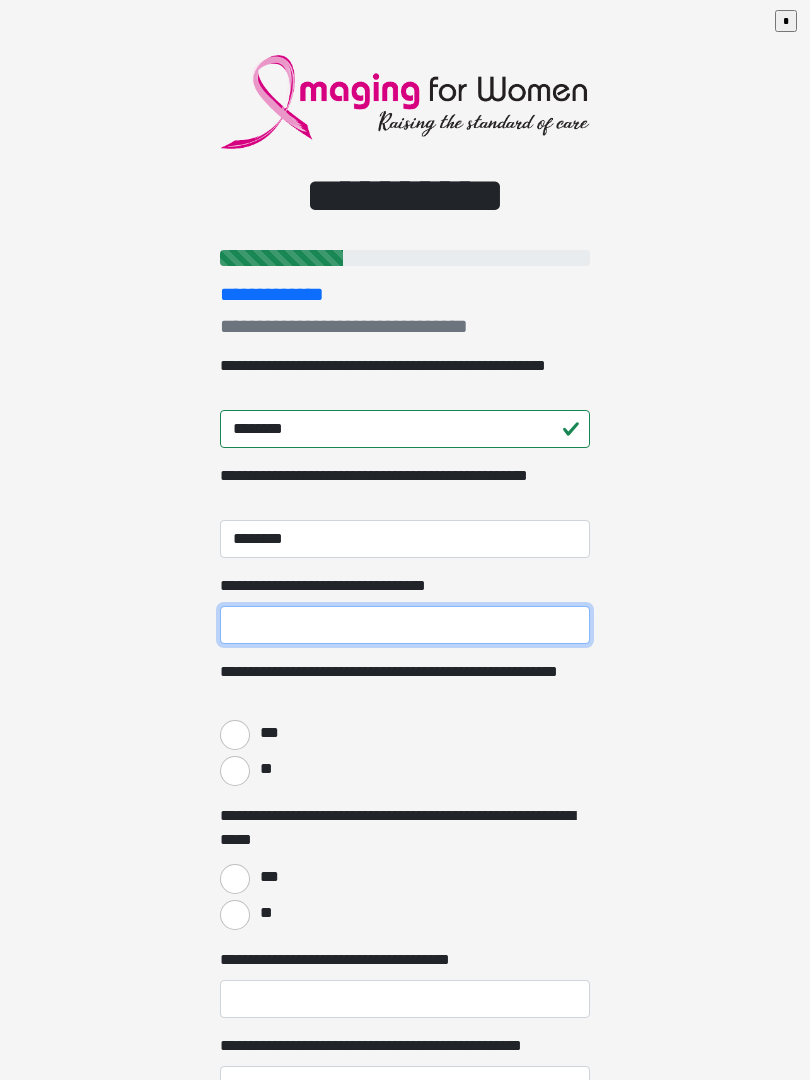 click on "**********" at bounding box center (405, 625) 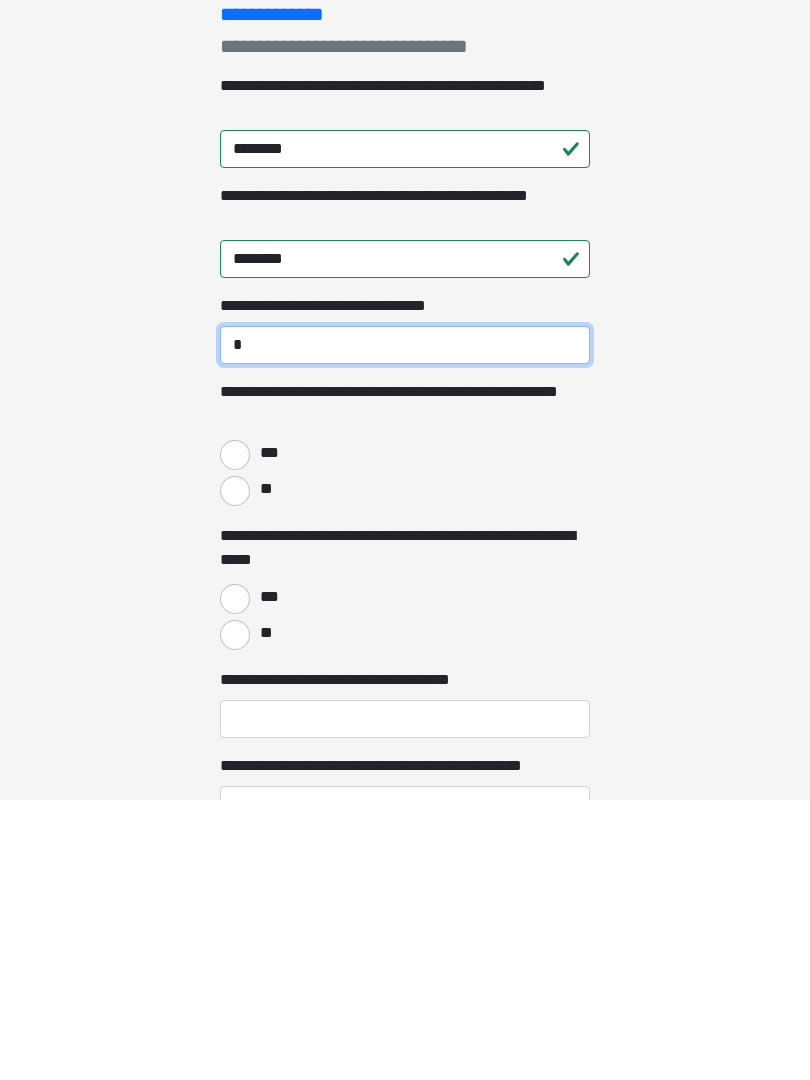 type on "*" 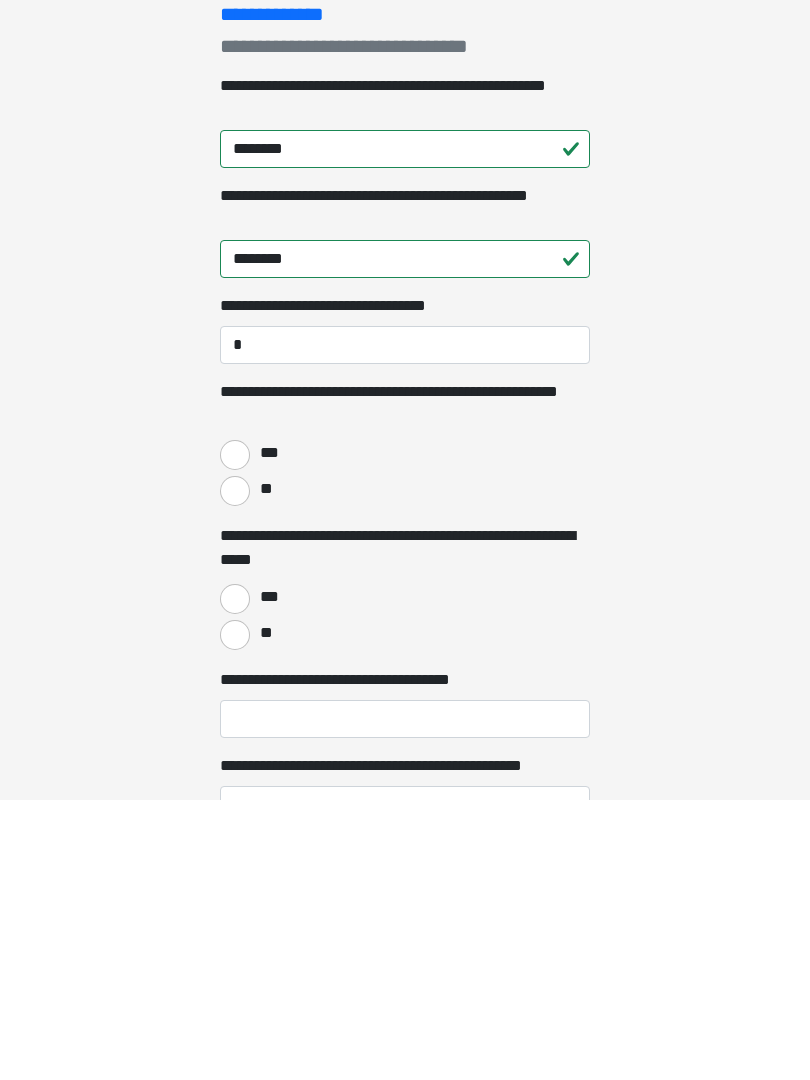 click on "***" at bounding box center (235, 735) 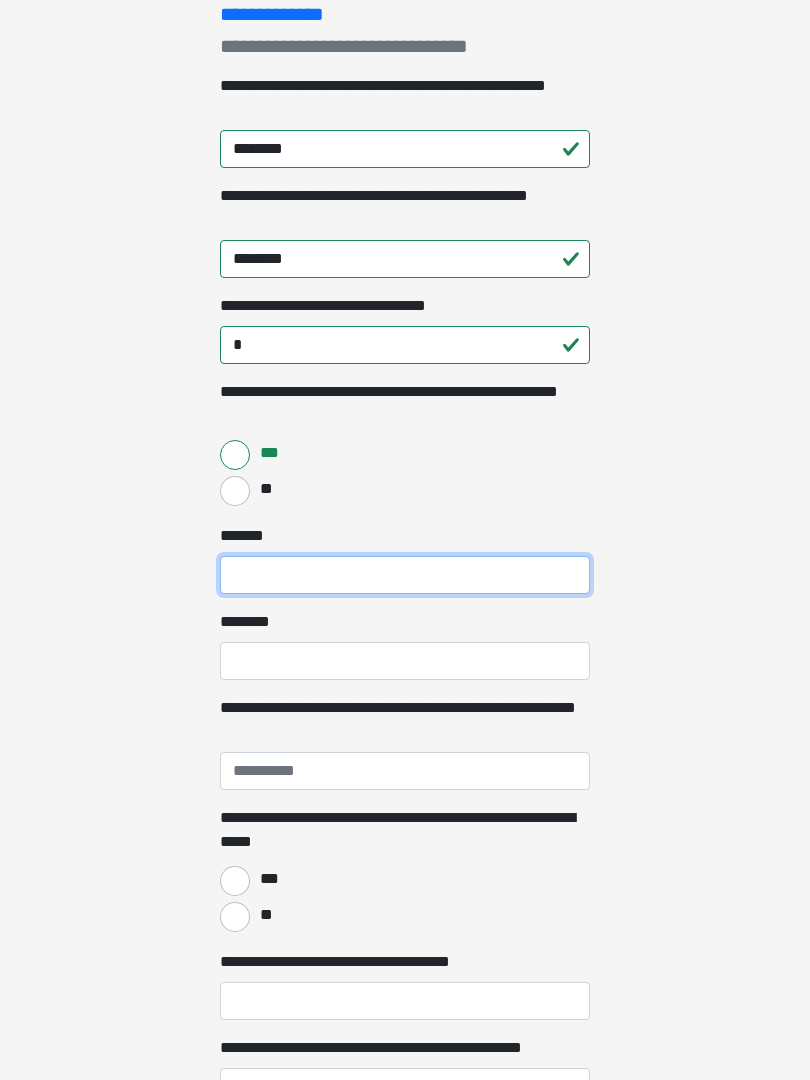 click on "***** *" at bounding box center [405, 575] 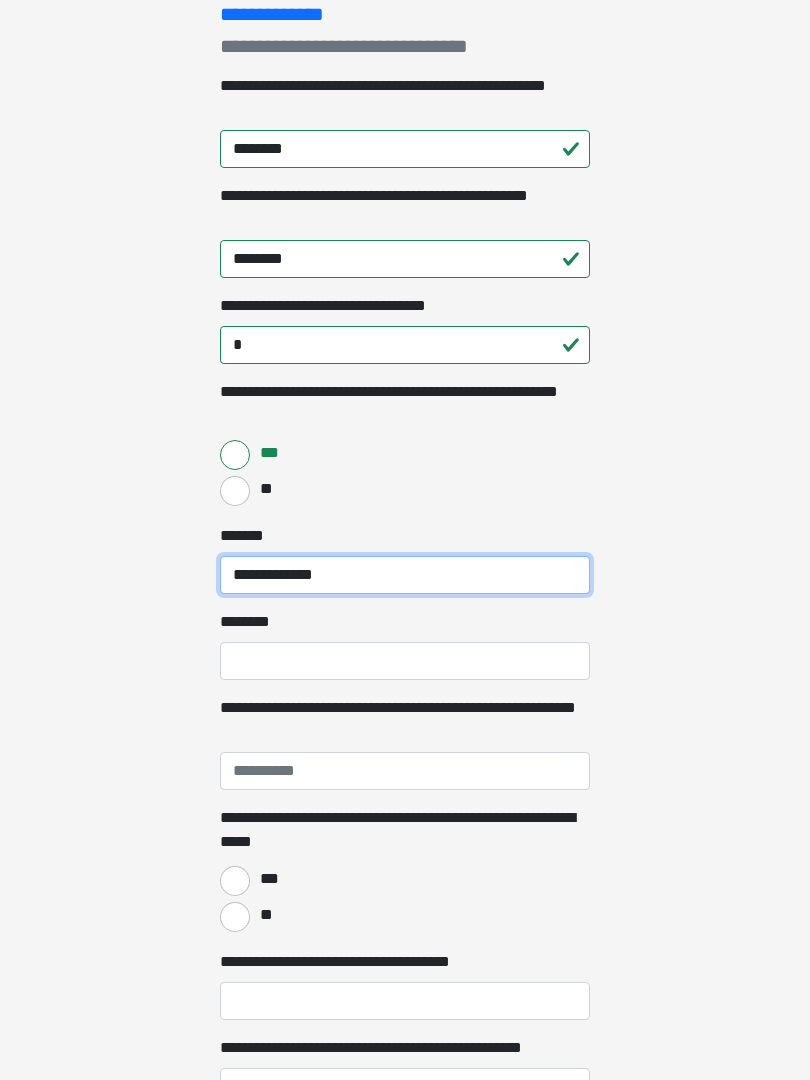 type on "**********" 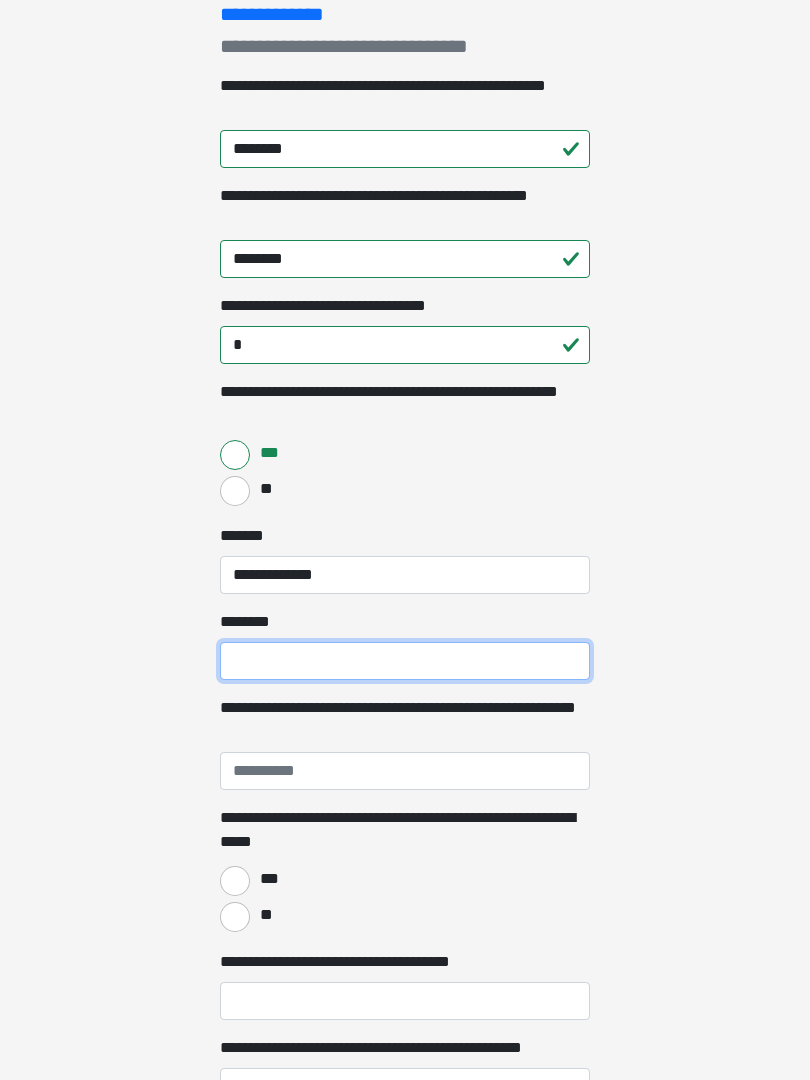 click on "****** *" at bounding box center [405, 661] 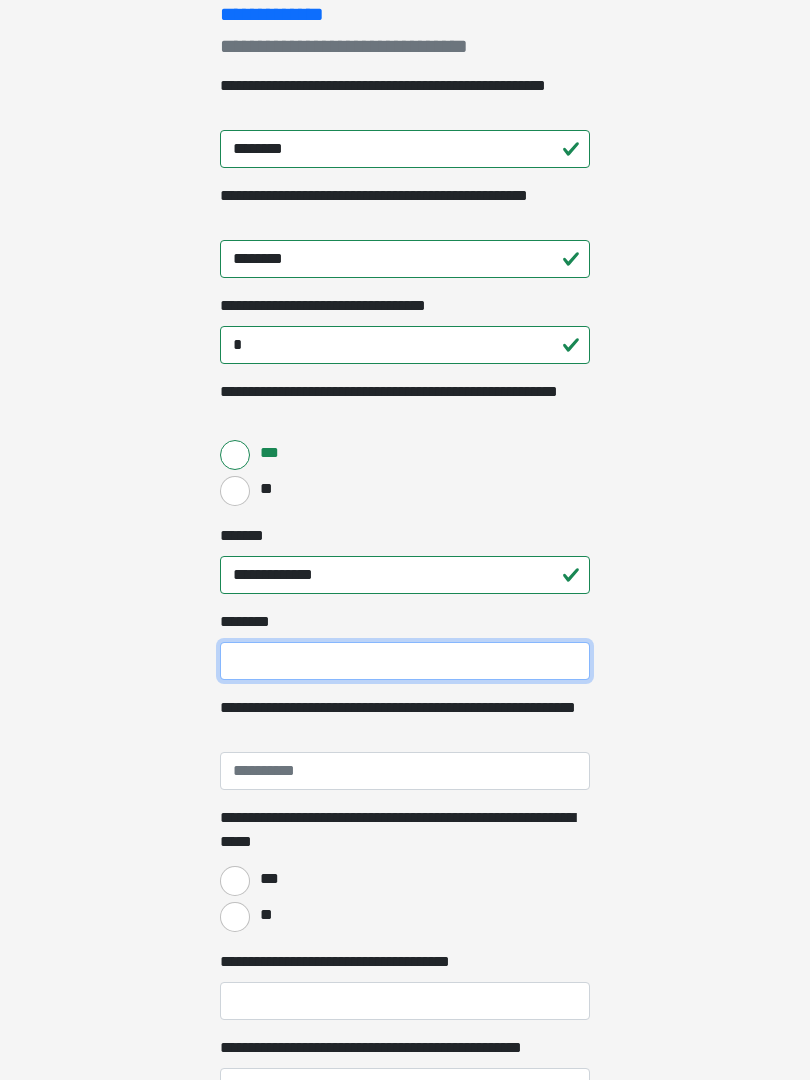 type on "*" 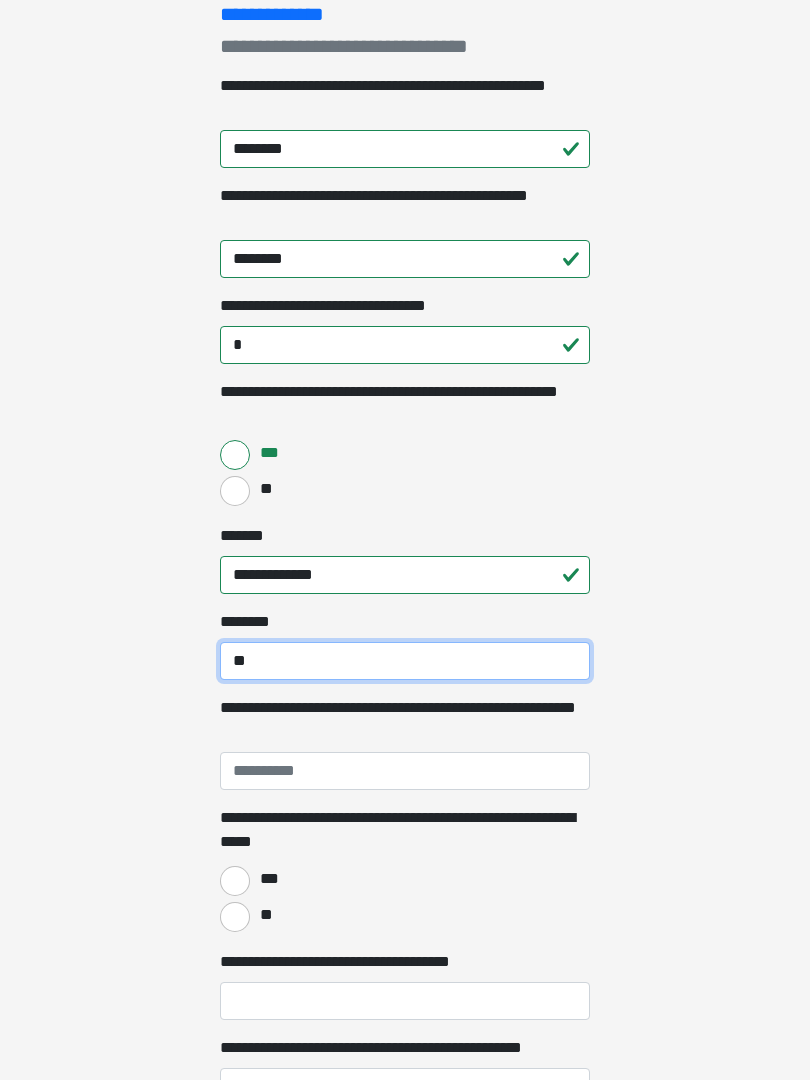type on "*" 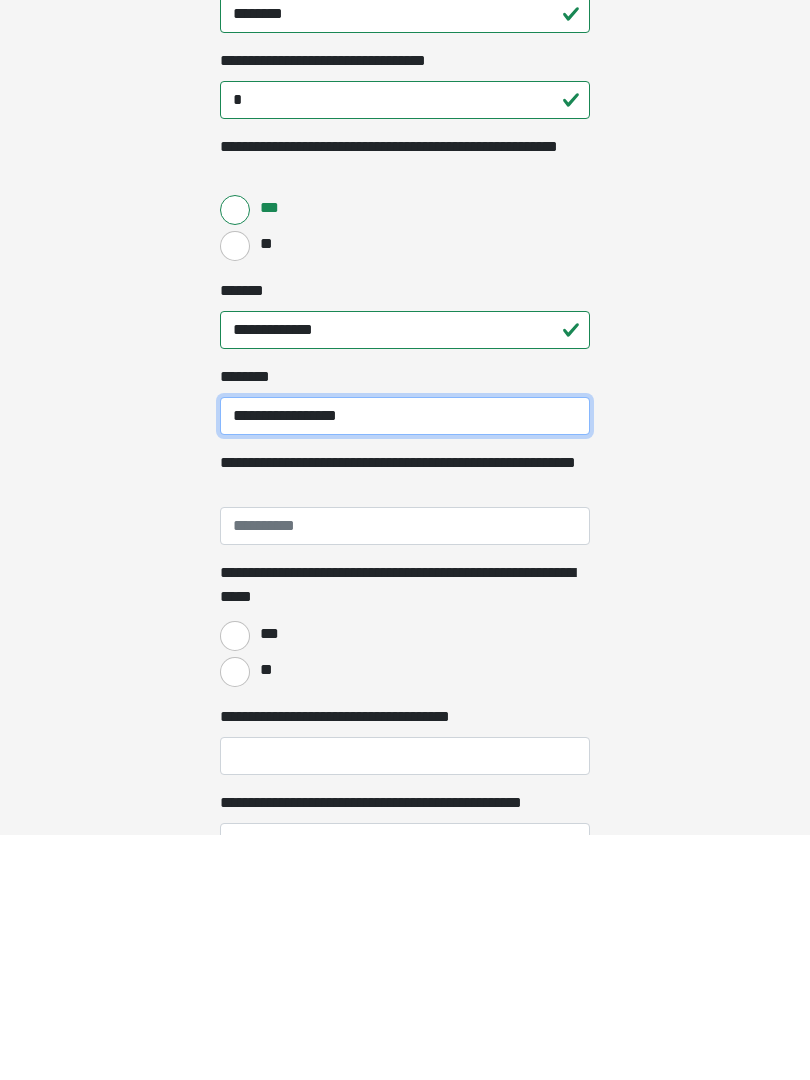 type on "**********" 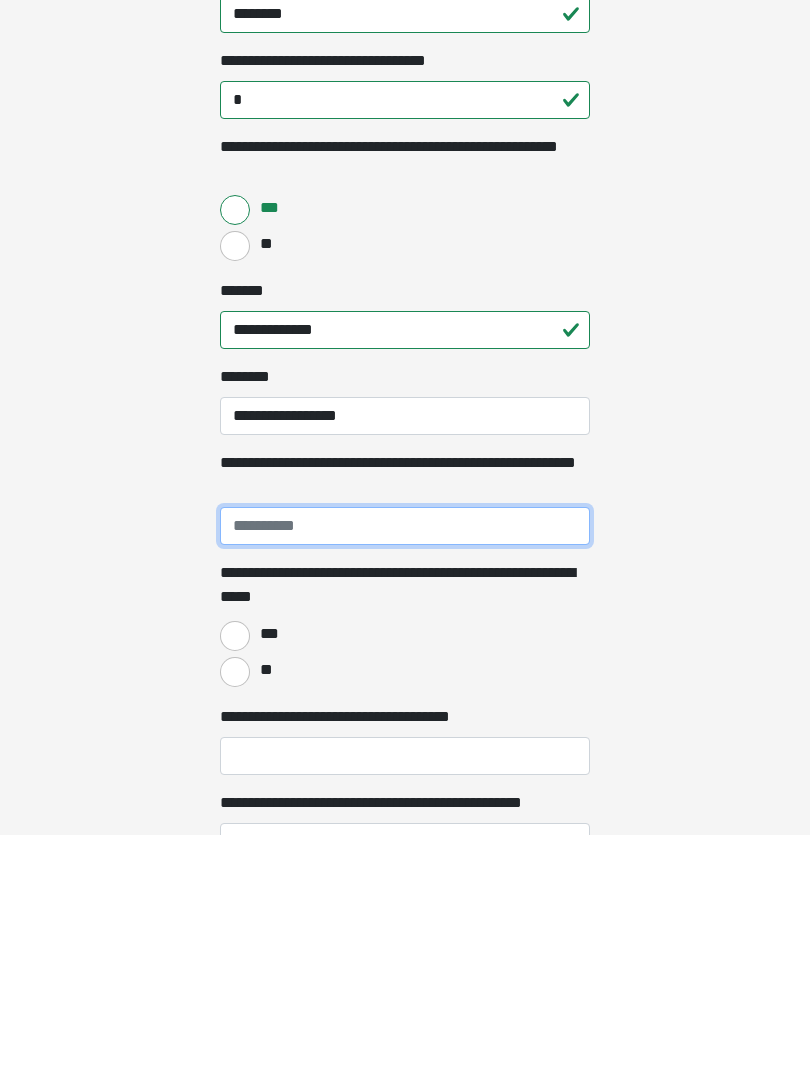 click on "**********" at bounding box center (405, 771) 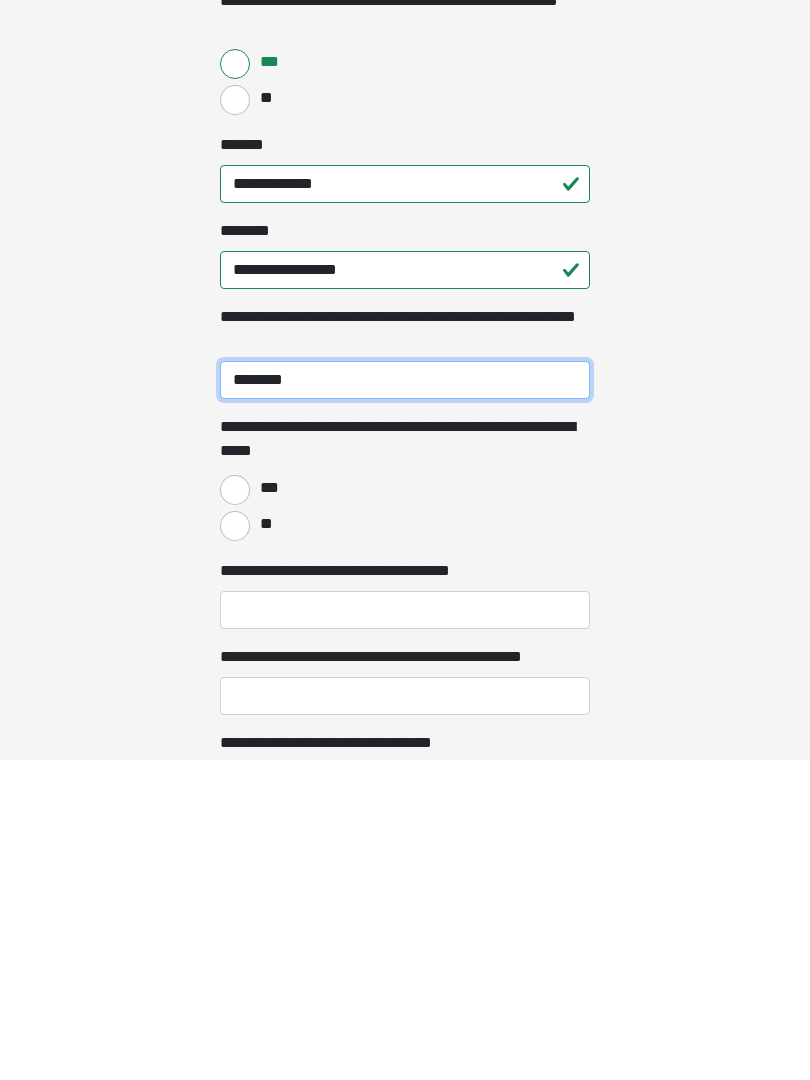 scroll, scrollTop: 356, scrollLeft: 0, axis: vertical 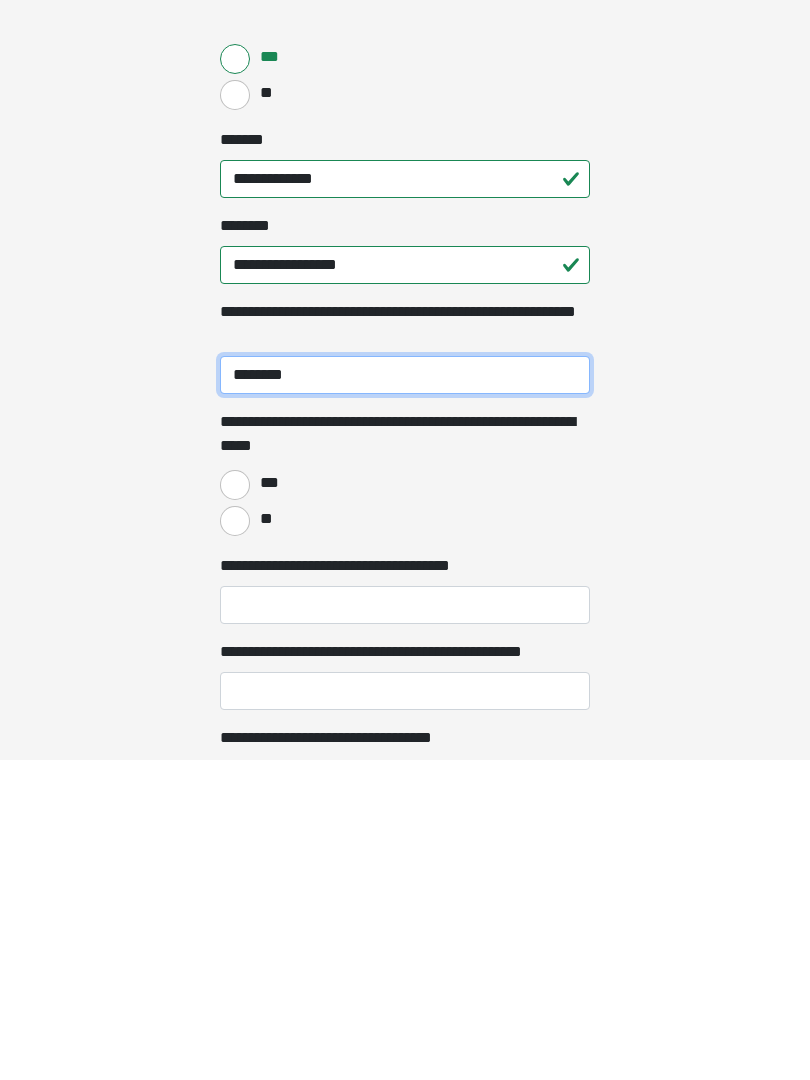 type on "********" 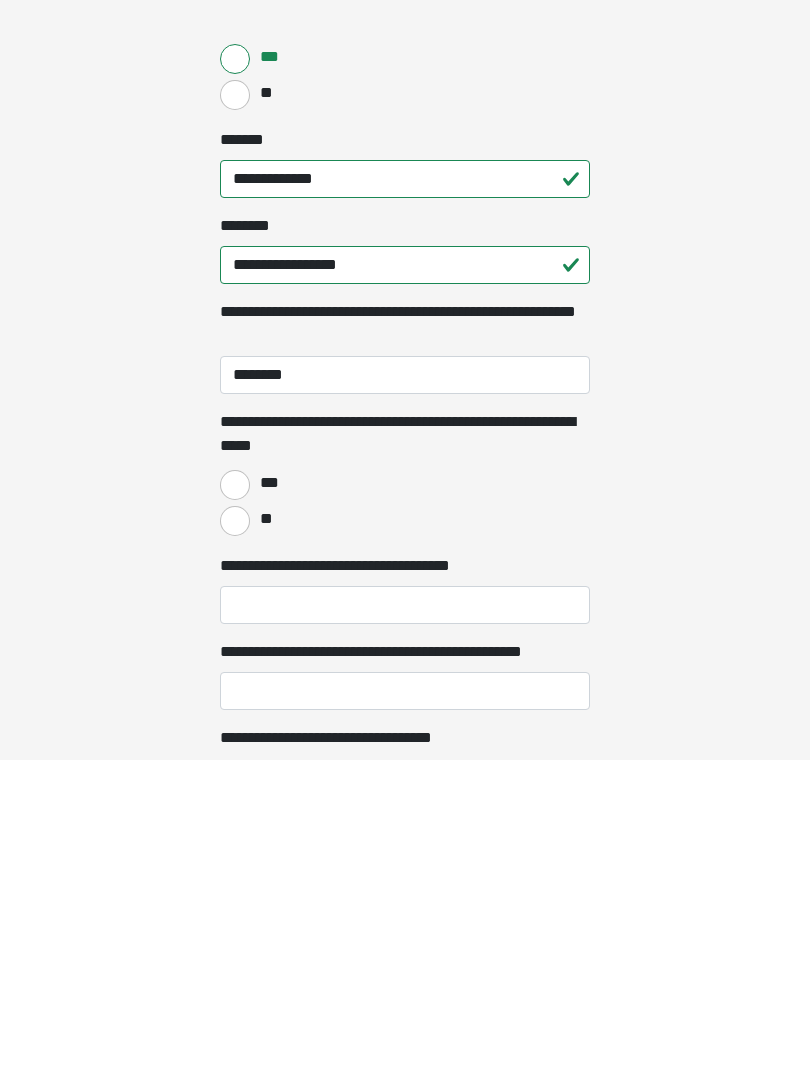 click on "***" at bounding box center [235, 805] 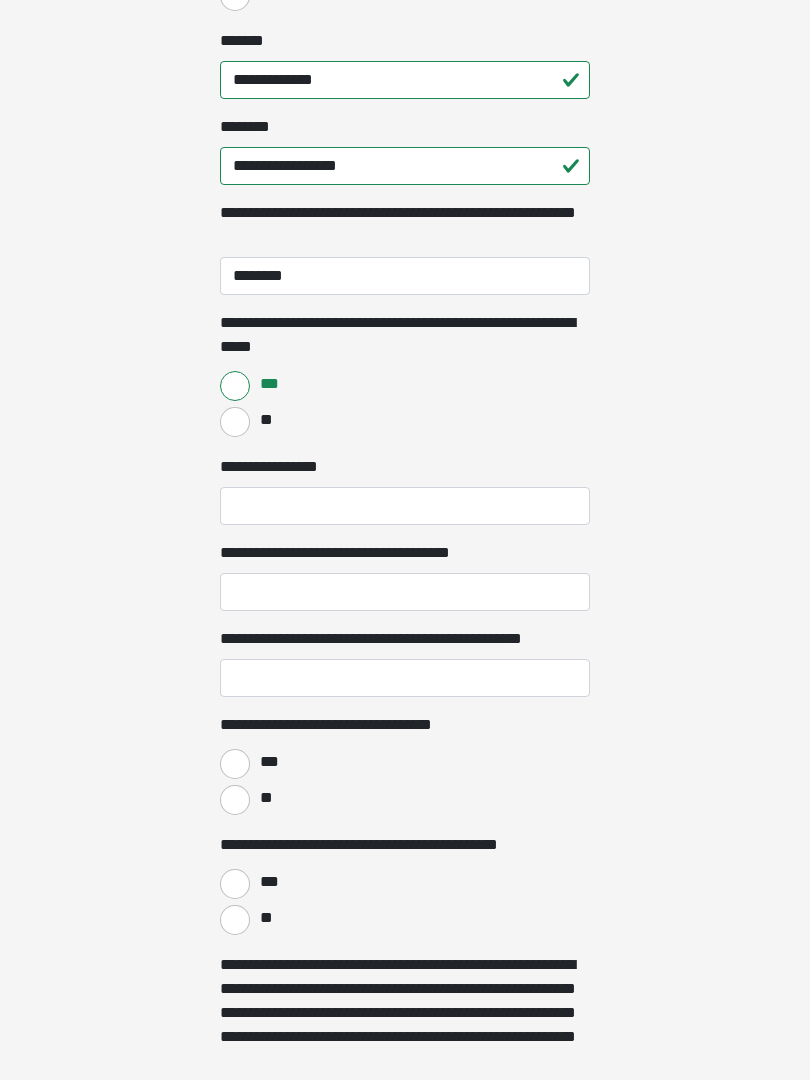 scroll, scrollTop: 775, scrollLeft: 0, axis: vertical 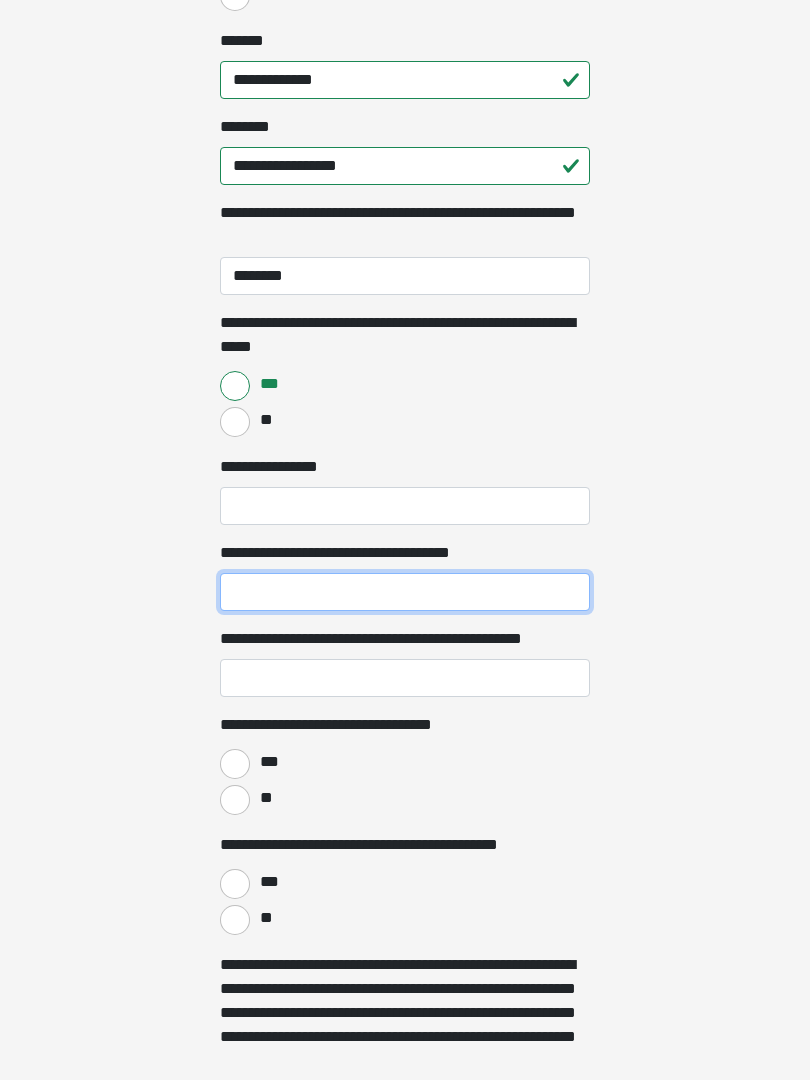 click on "**********" at bounding box center [405, 592] 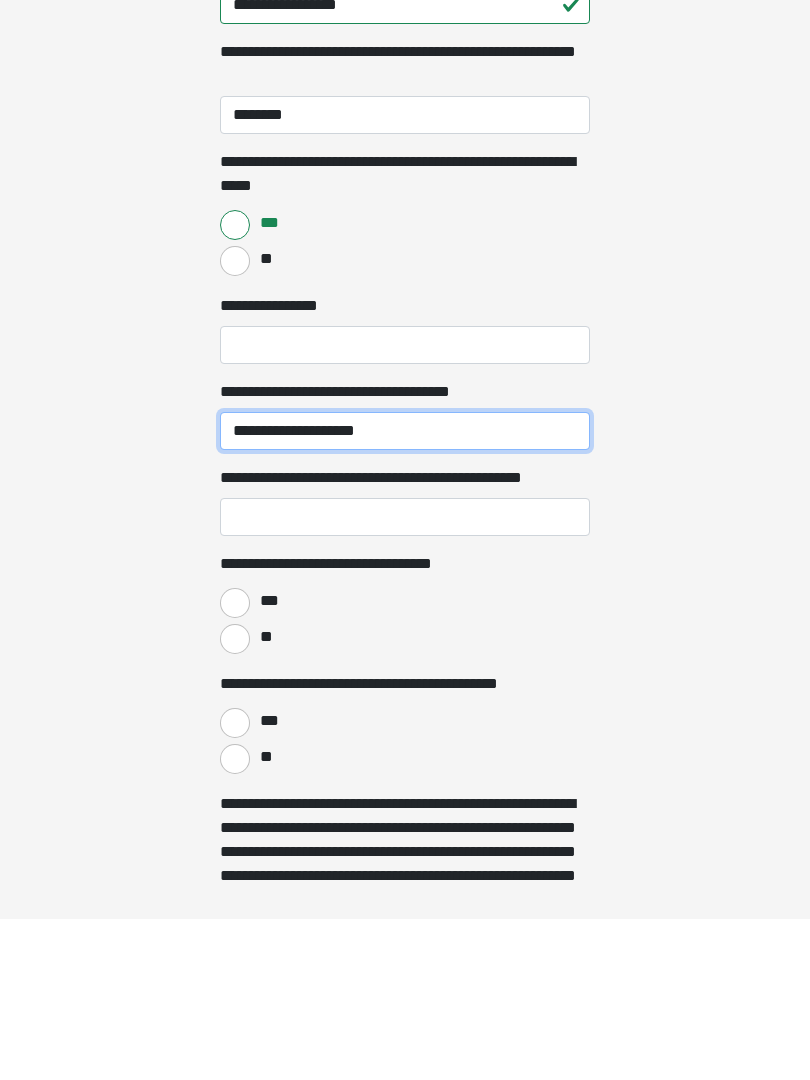 type on "**********" 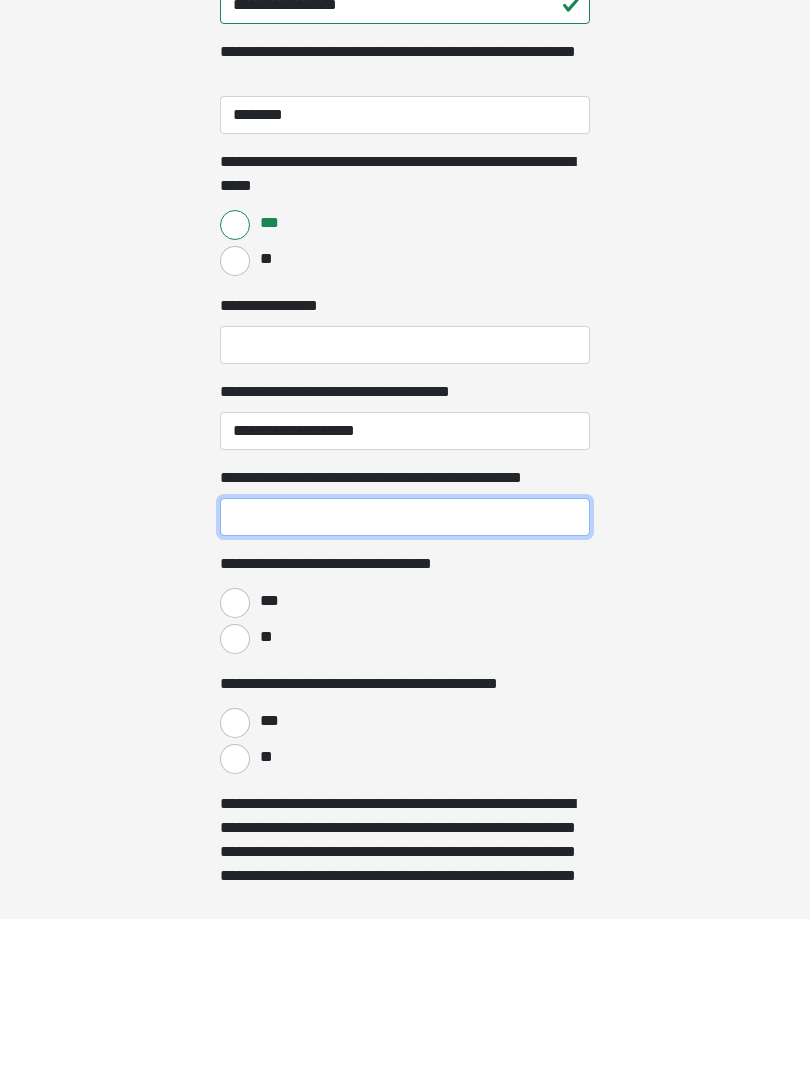 click on "**********" at bounding box center (405, 678) 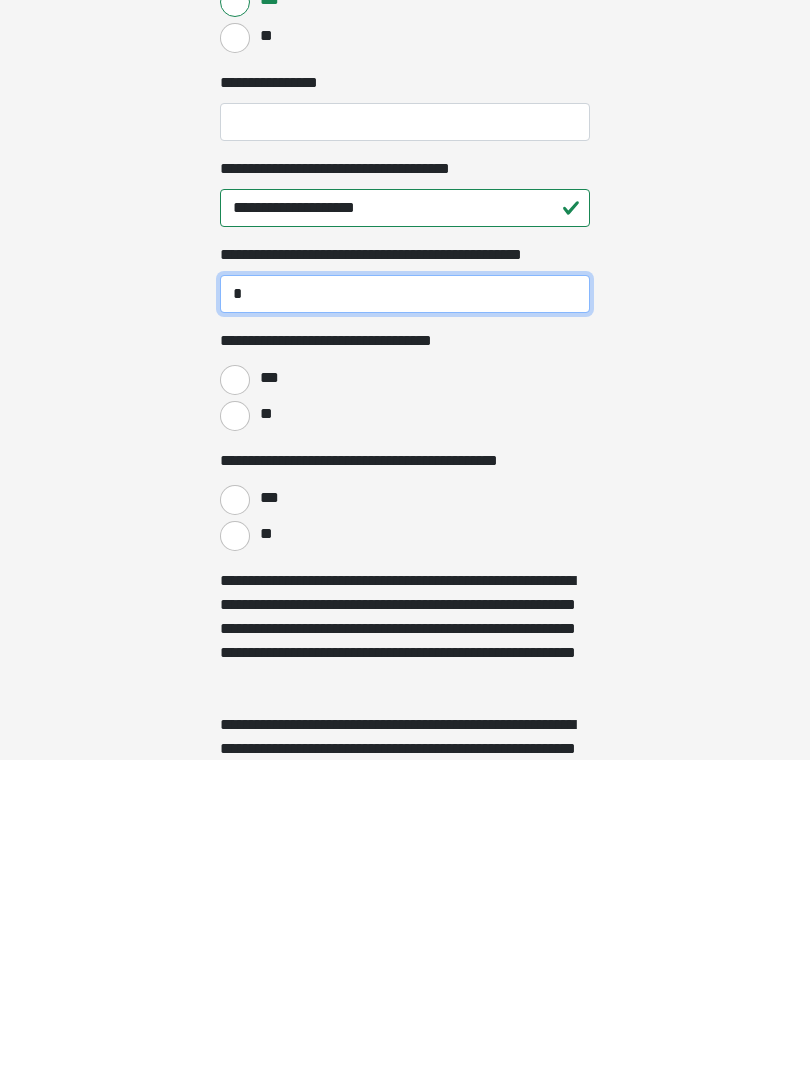 type on "*" 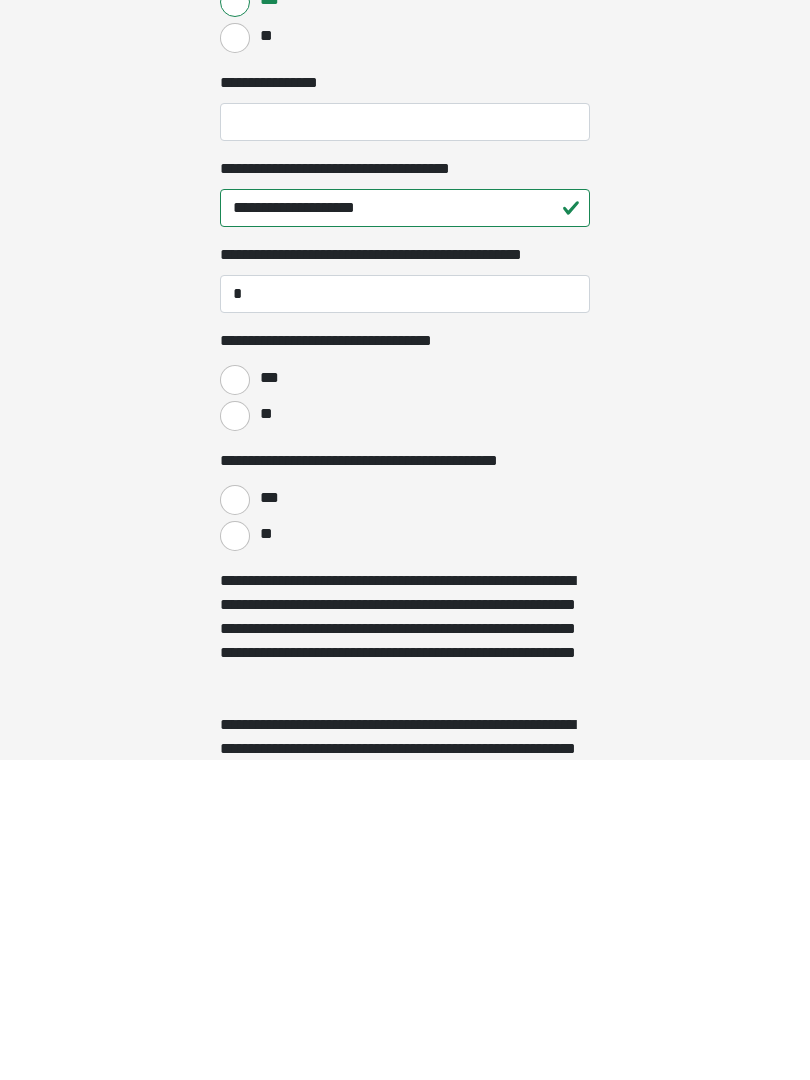 click on "***" at bounding box center [235, 700] 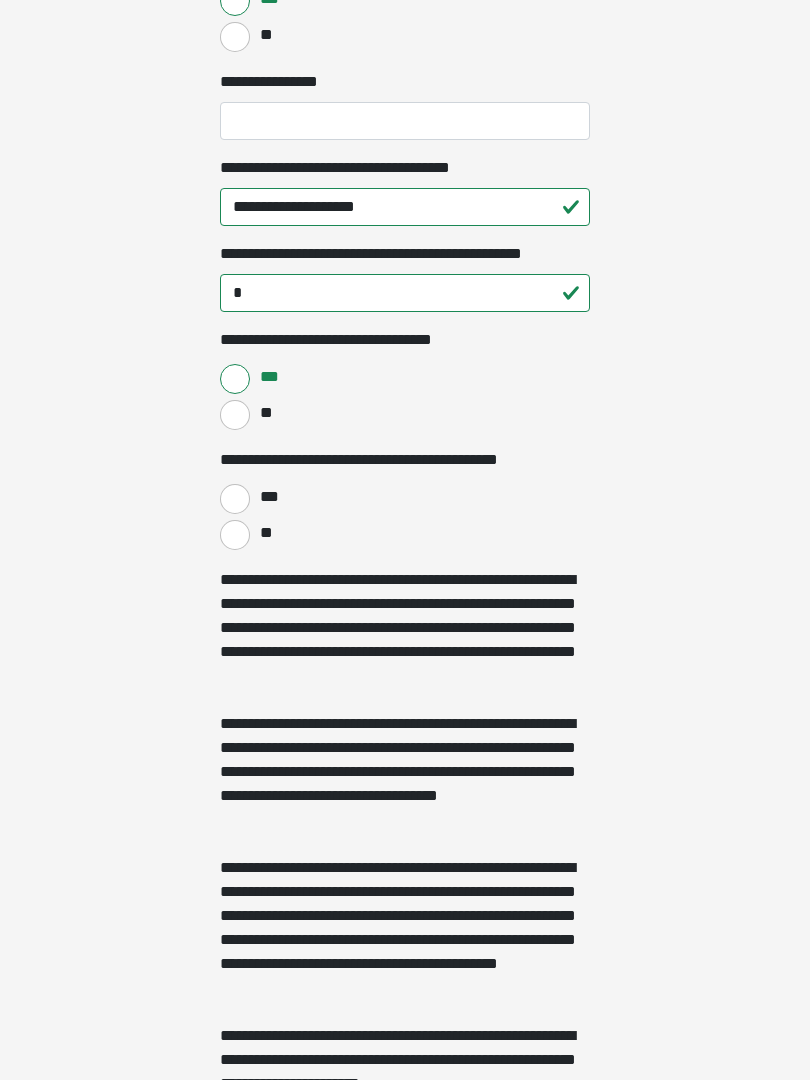 click on "**" at bounding box center (235, 535) 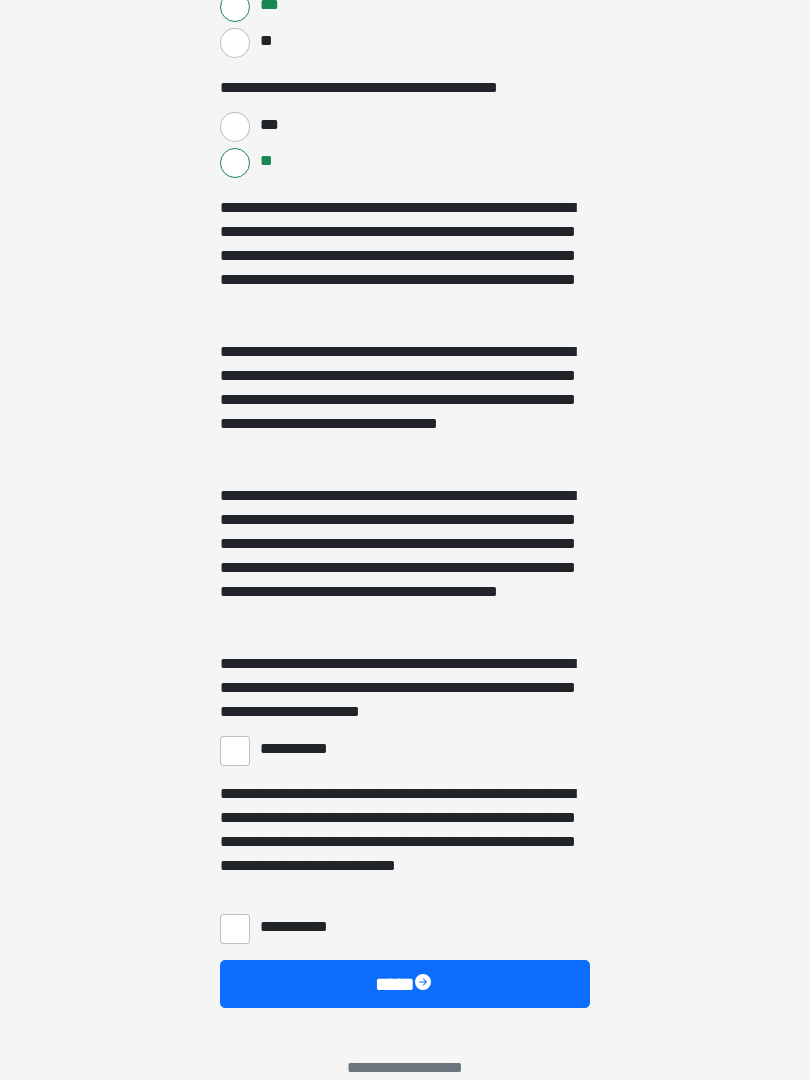 scroll, scrollTop: 1563, scrollLeft: 0, axis: vertical 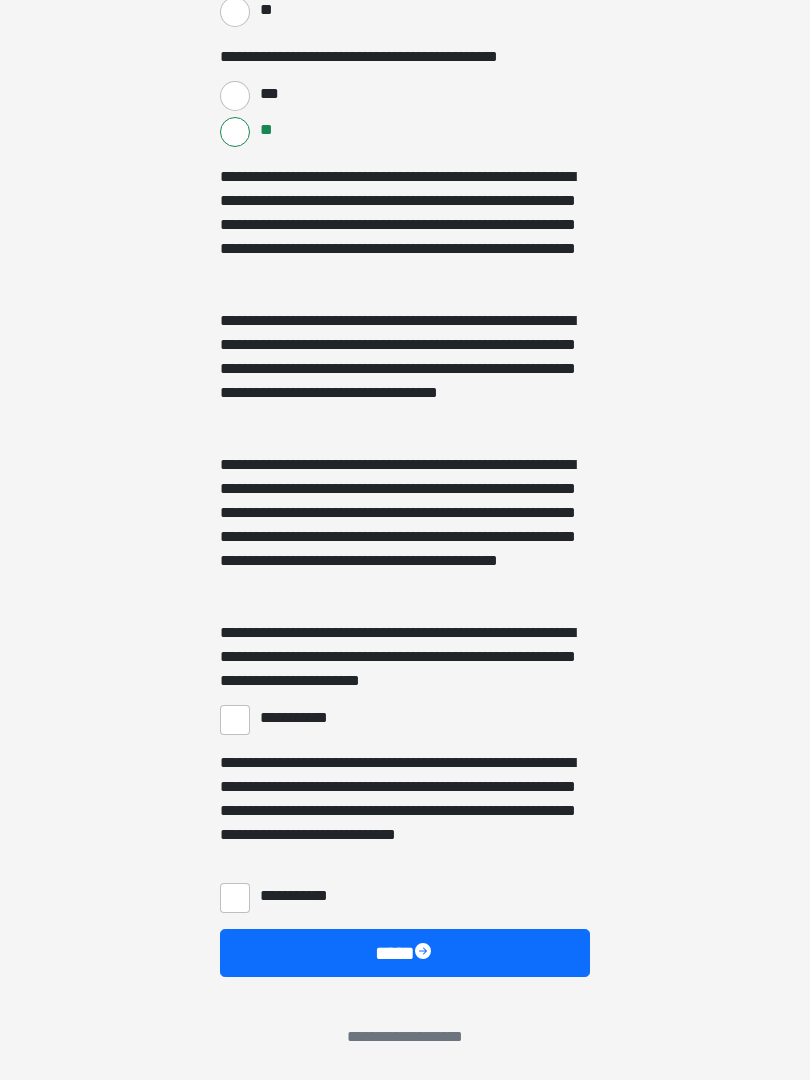 click on "**********" at bounding box center (235, 720) 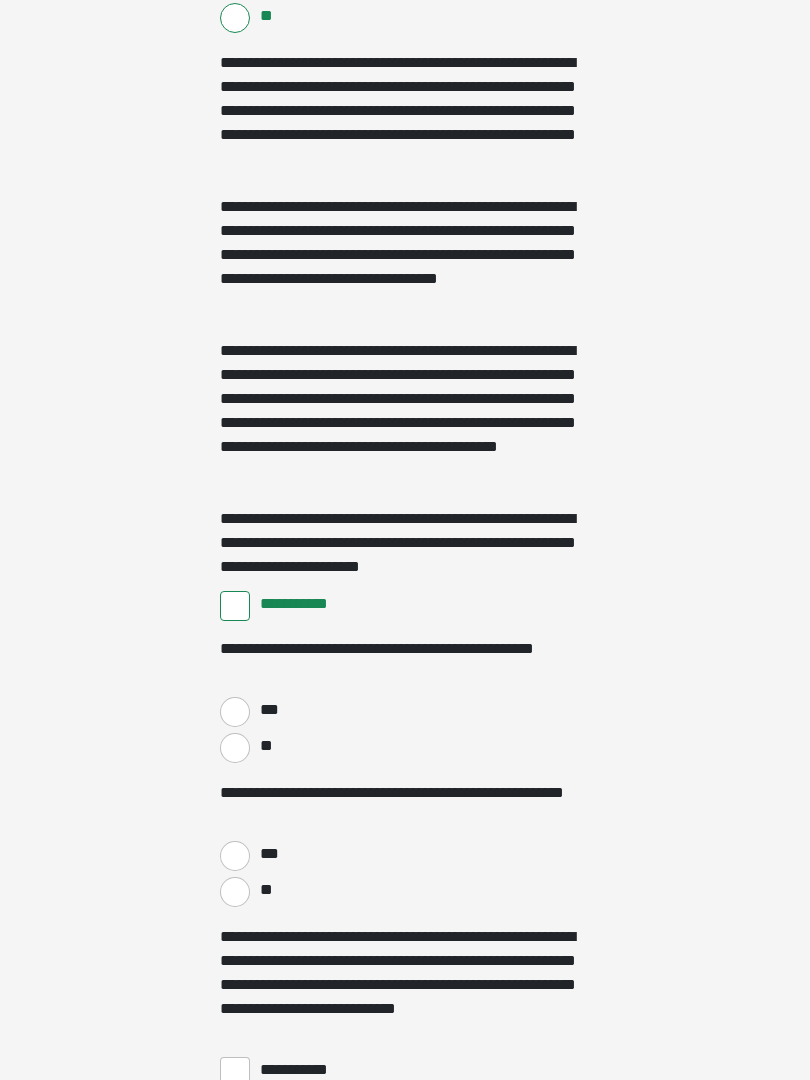 scroll, scrollTop: 1788, scrollLeft: 0, axis: vertical 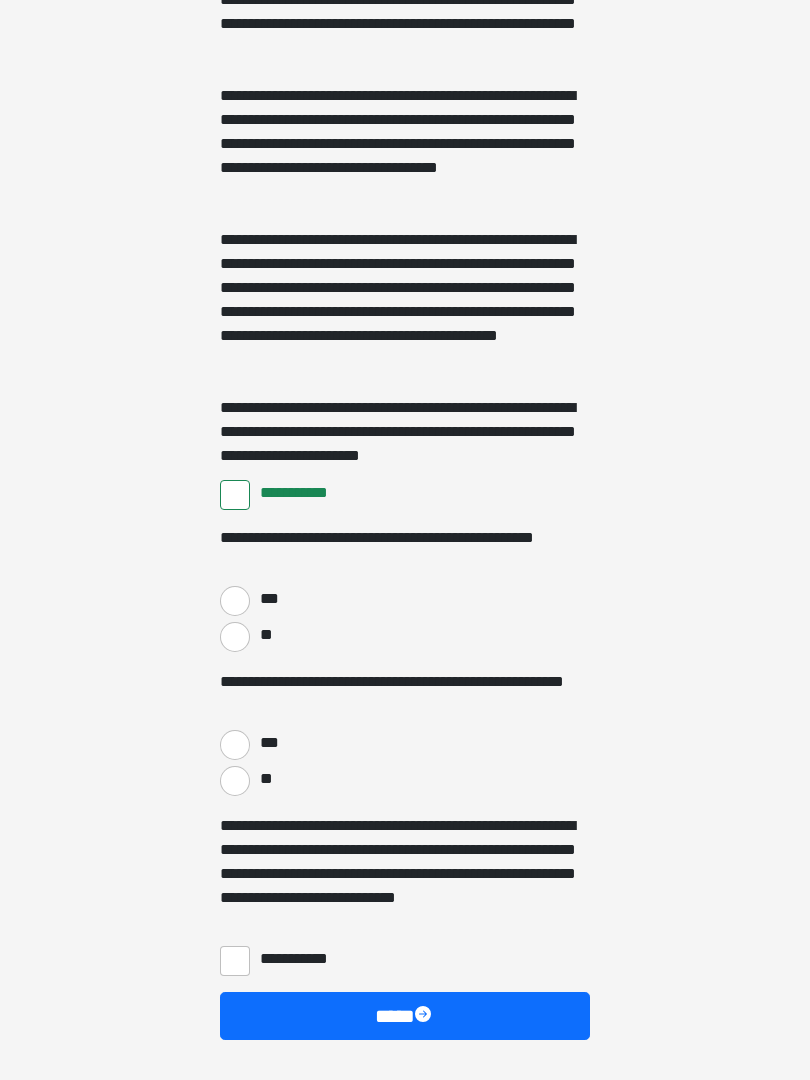 click on "**" at bounding box center (235, 637) 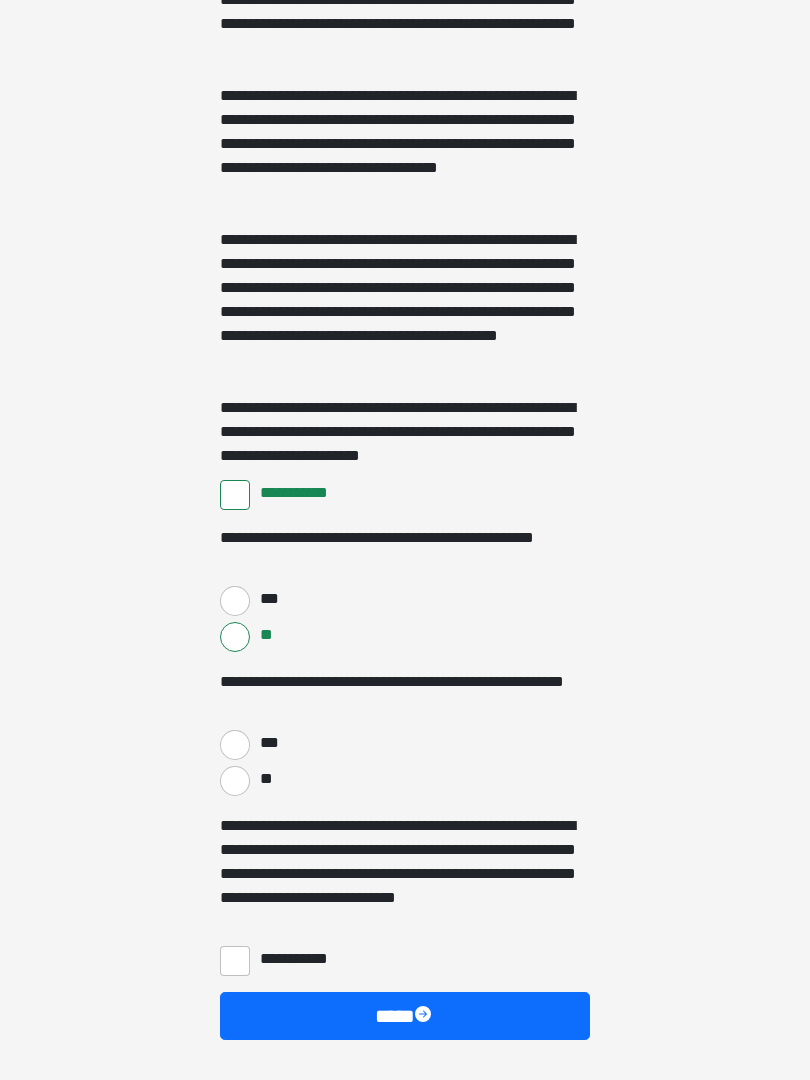 click on "**" at bounding box center (235, 781) 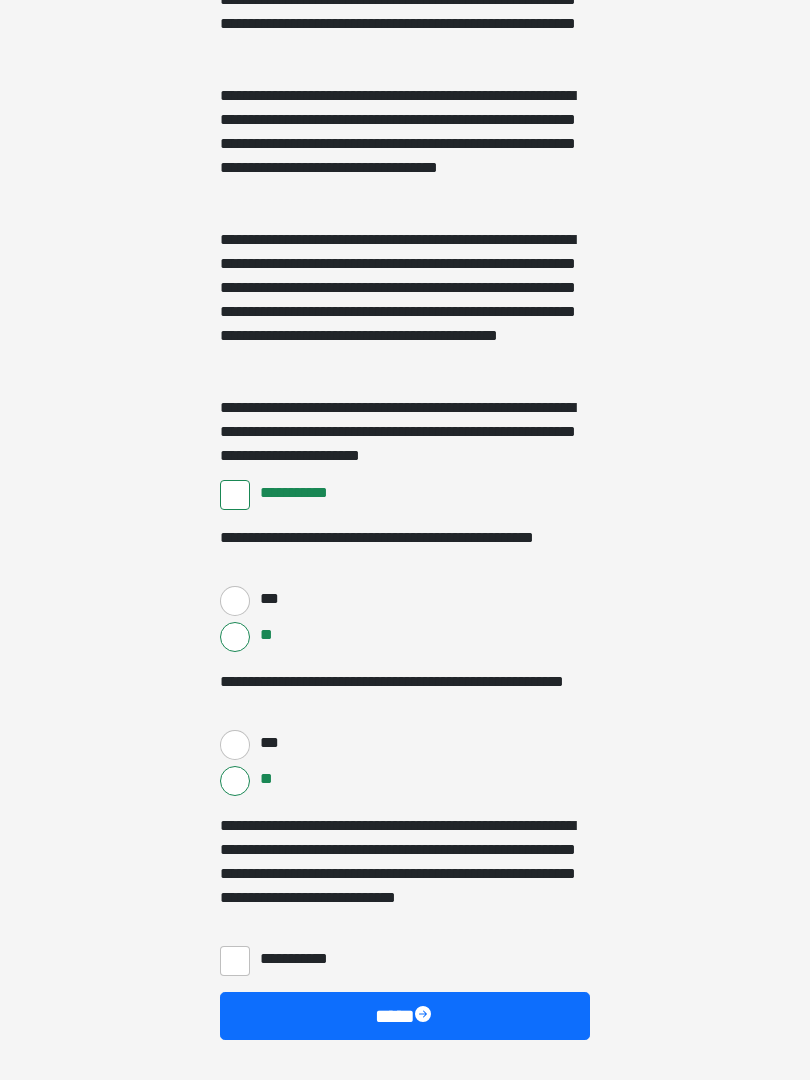 click on "**********" at bounding box center [235, 961] 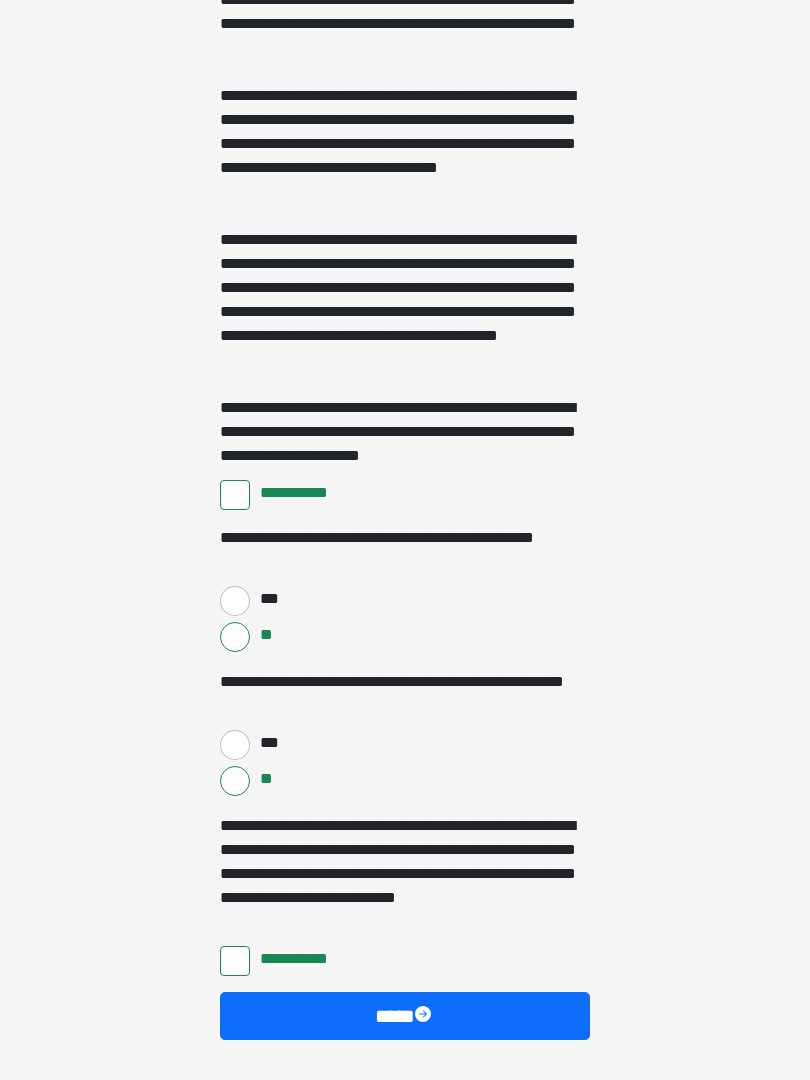 click on "****" at bounding box center (405, 1016) 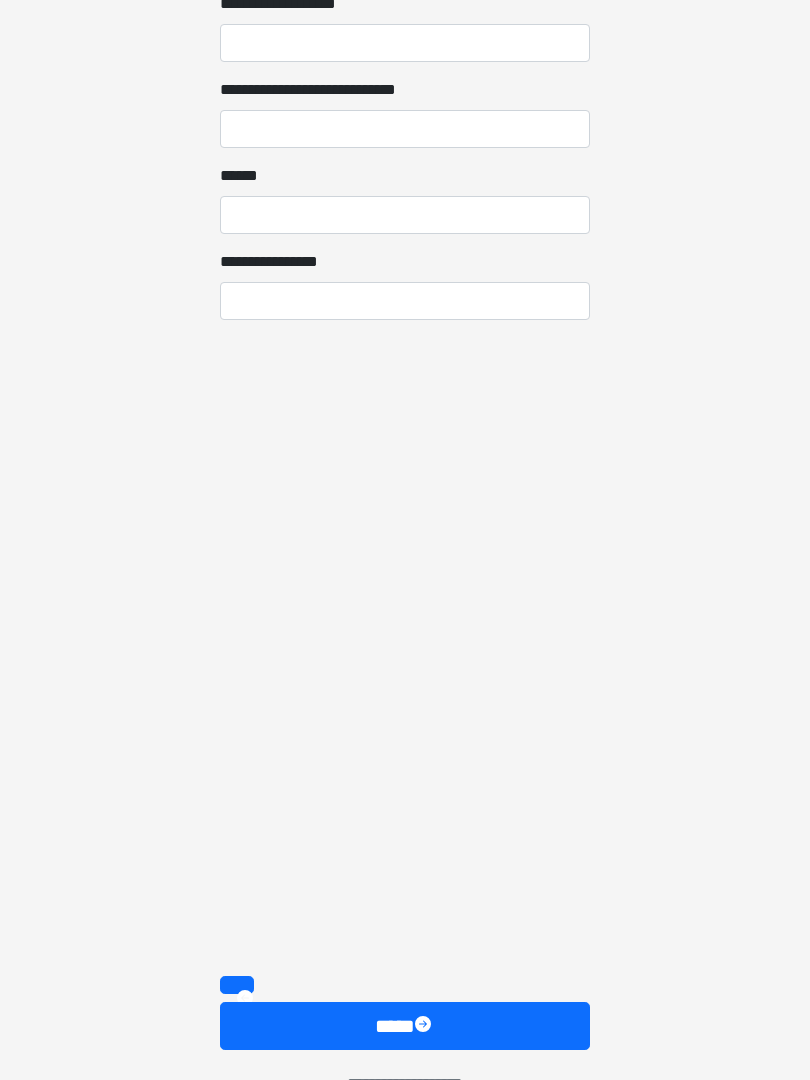 scroll, scrollTop: 1467, scrollLeft: 0, axis: vertical 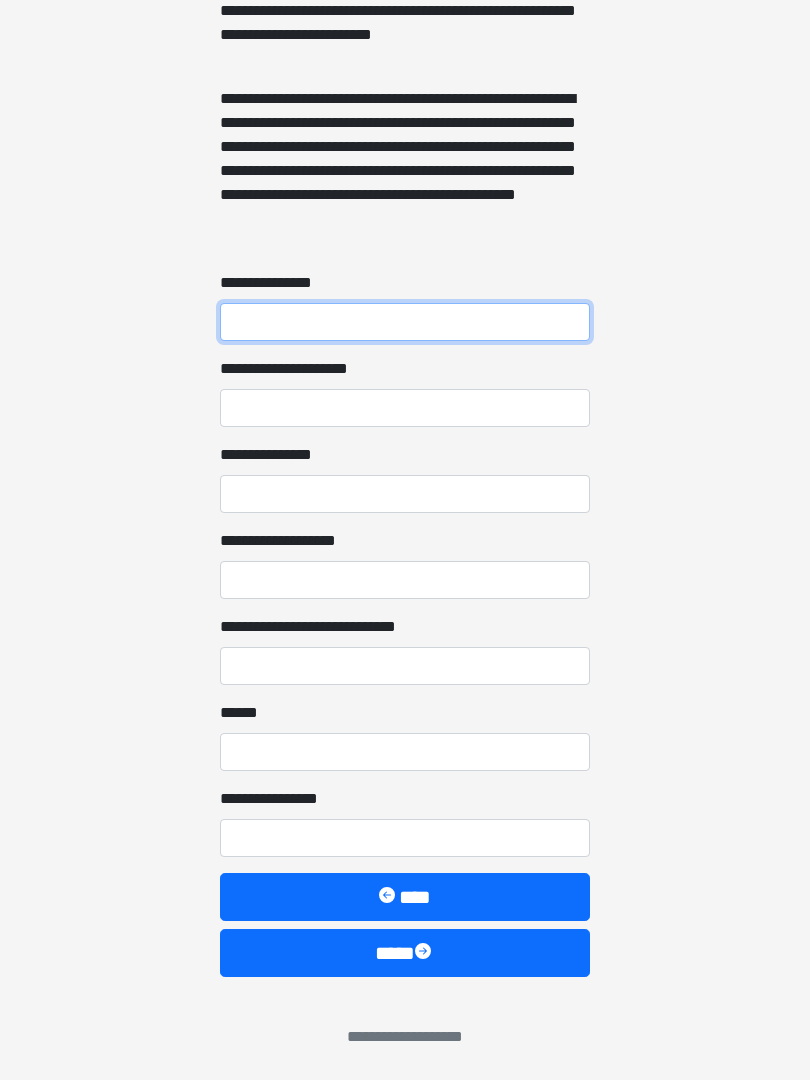 click on "**********" at bounding box center [405, 322] 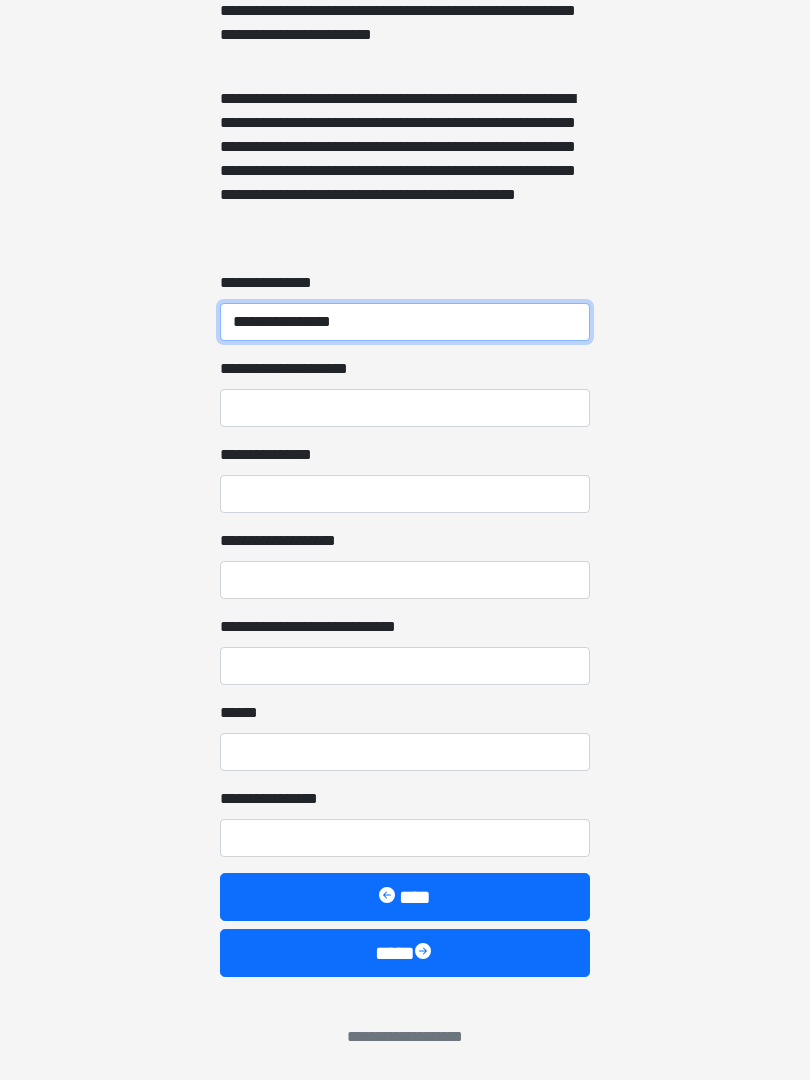 type on "**********" 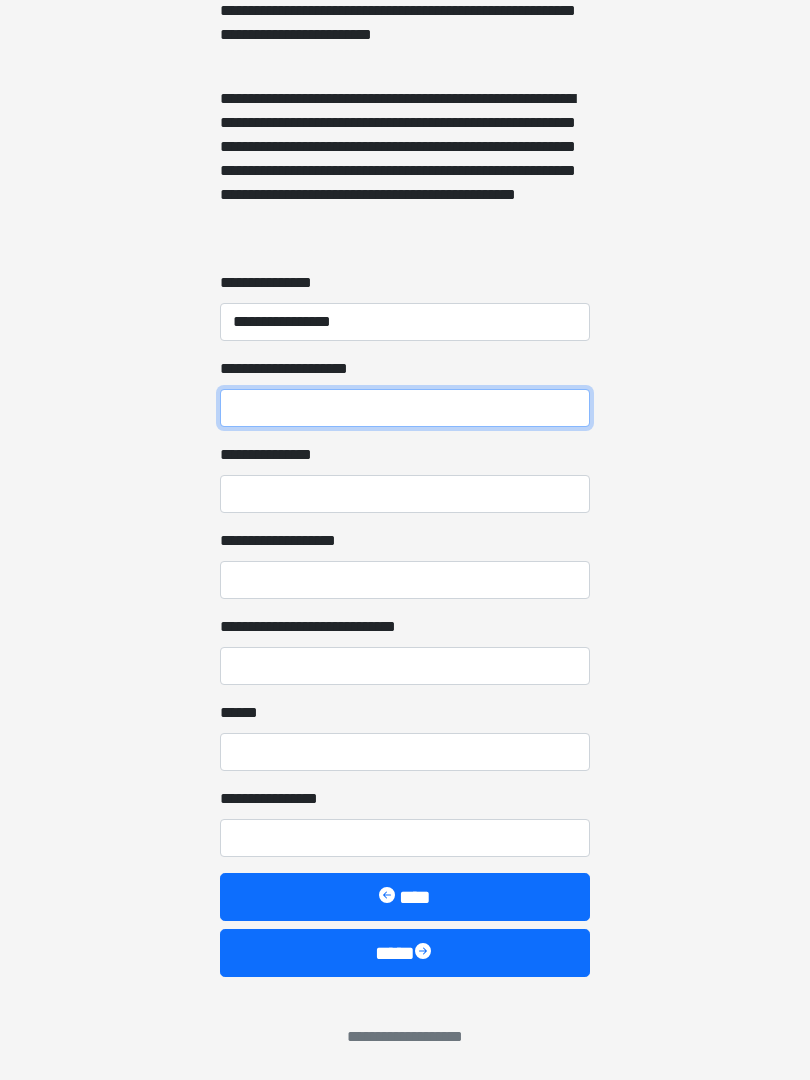 click on "**********" at bounding box center [405, 408] 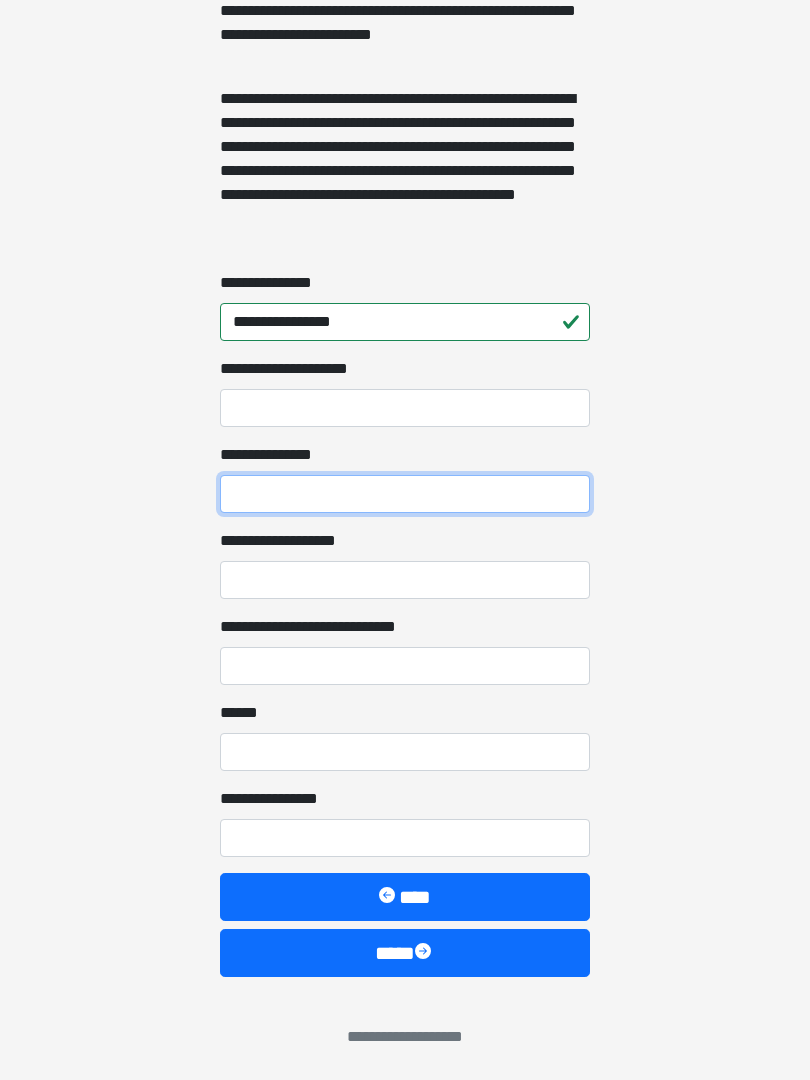 click on "**********" at bounding box center [405, 494] 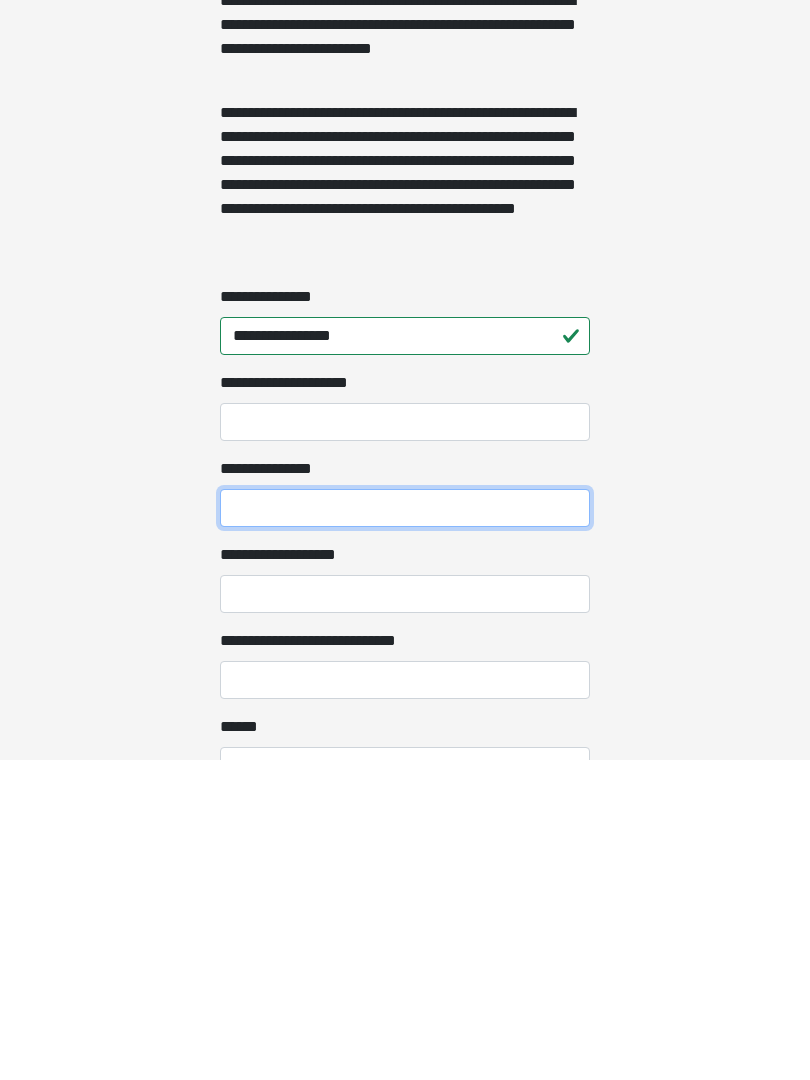 scroll, scrollTop: 1153, scrollLeft: 0, axis: vertical 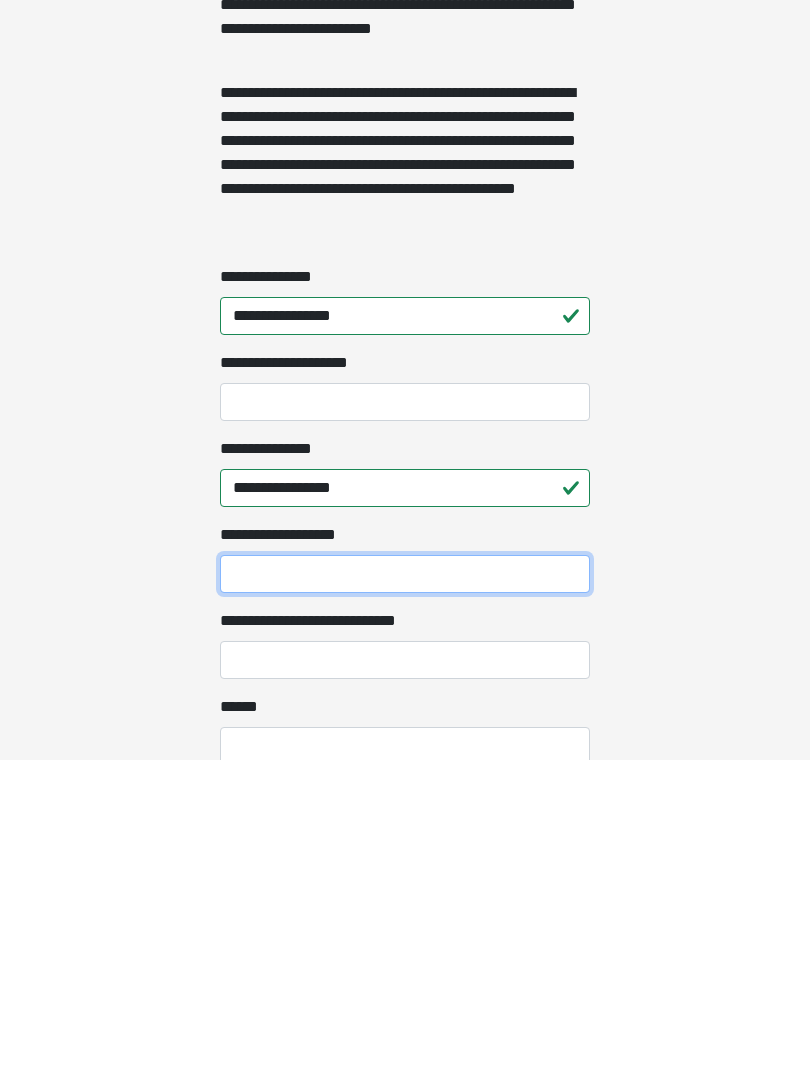 click on "**********" at bounding box center [405, 894] 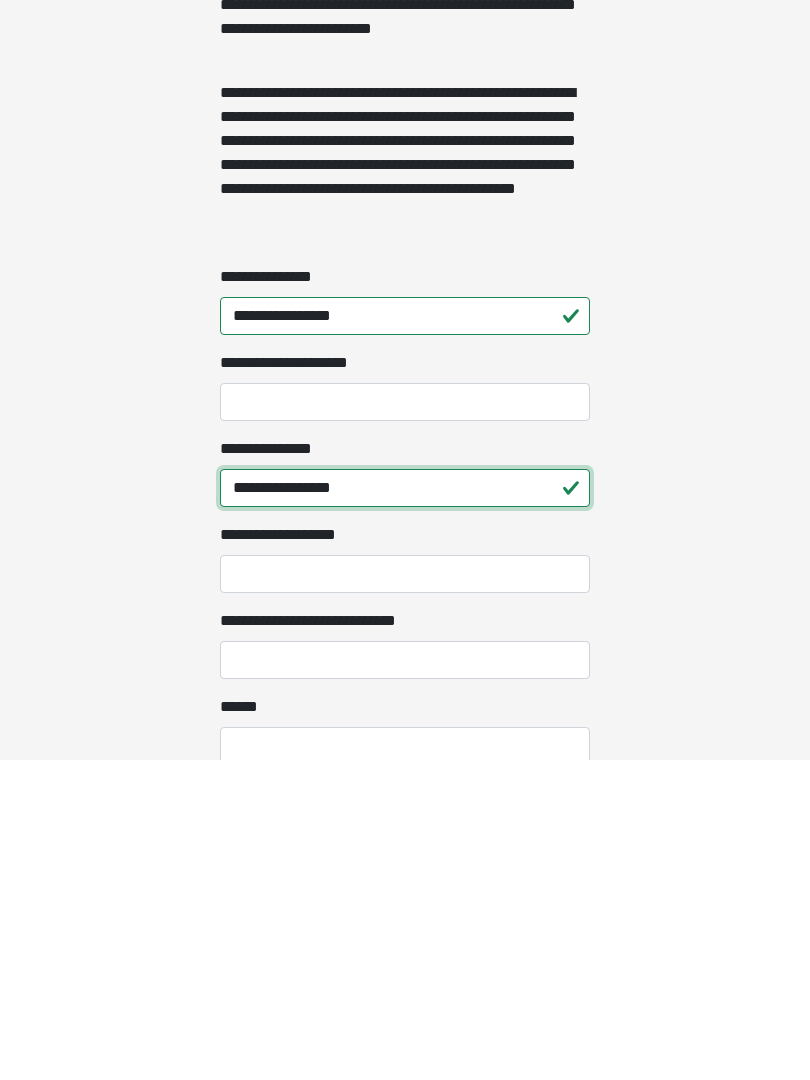 click on "**********" at bounding box center [405, 808] 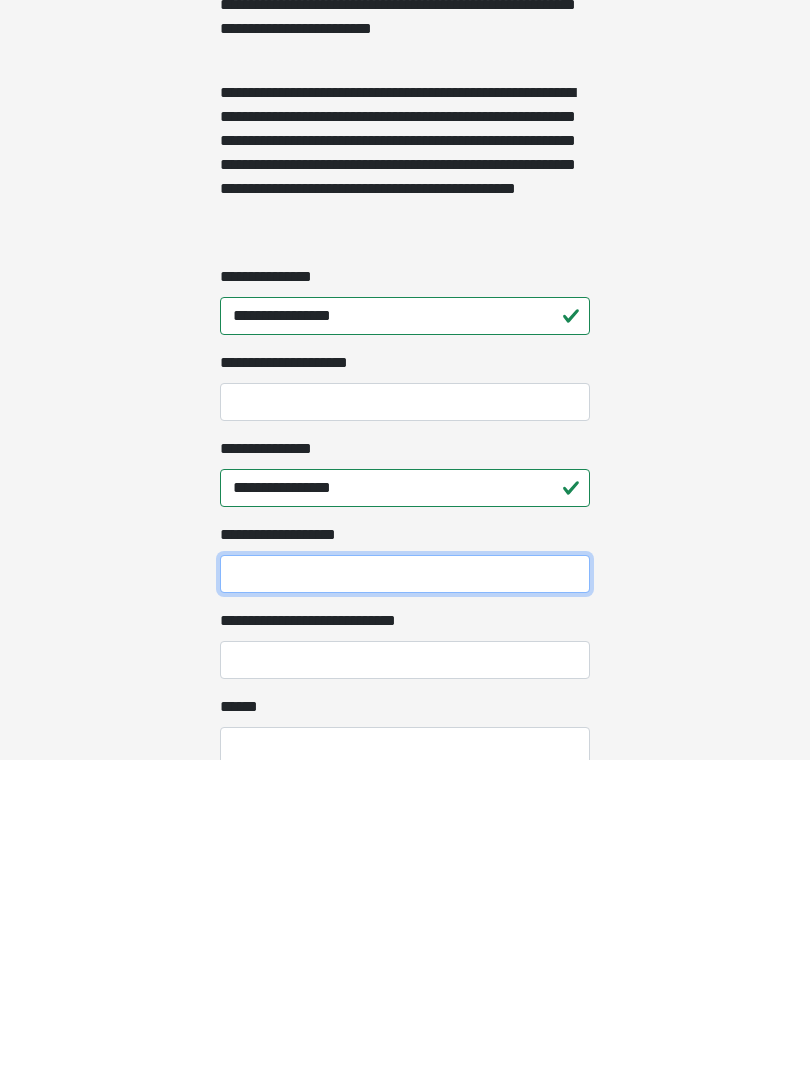 click on "**********" at bounding box center (405, 894) 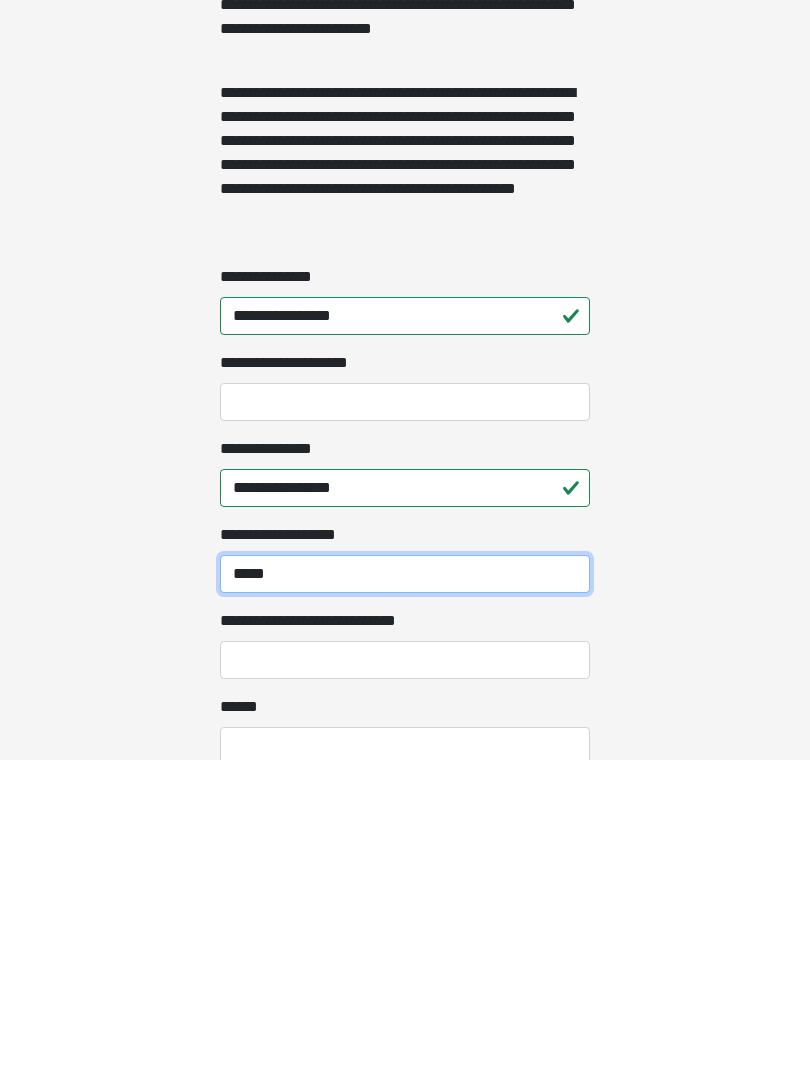 type on "*****" 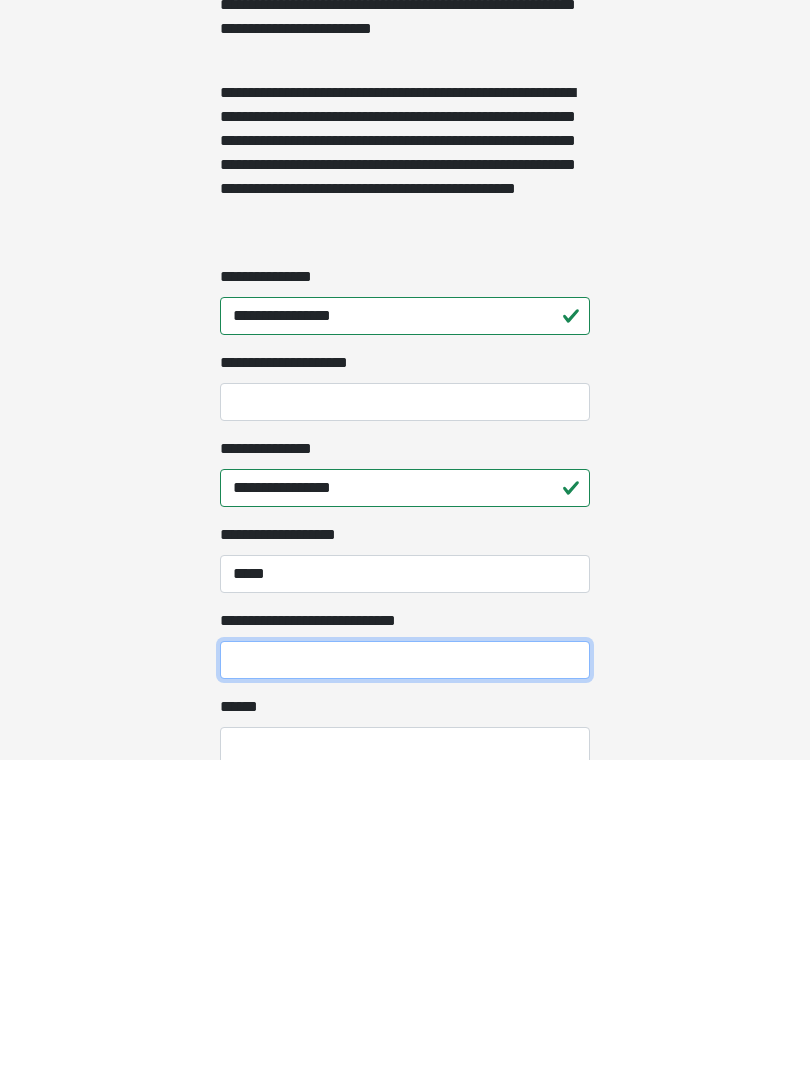 click on "**********" at bounding box center [405, 980] 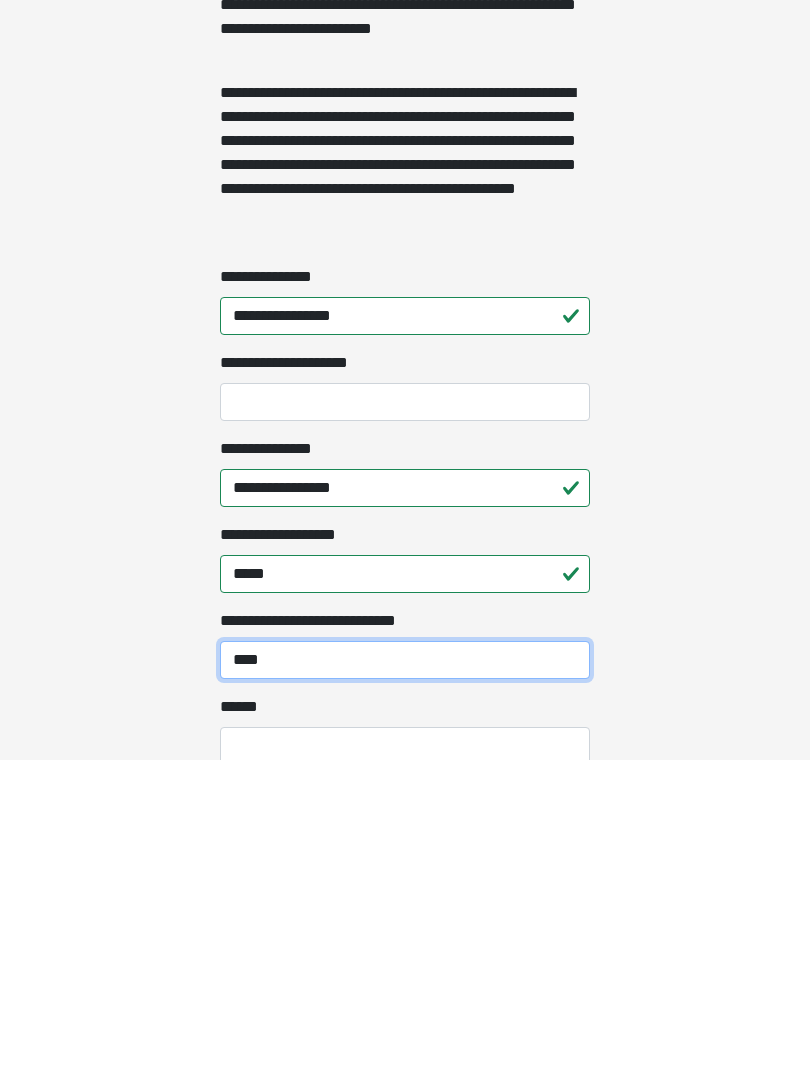 type on "****" 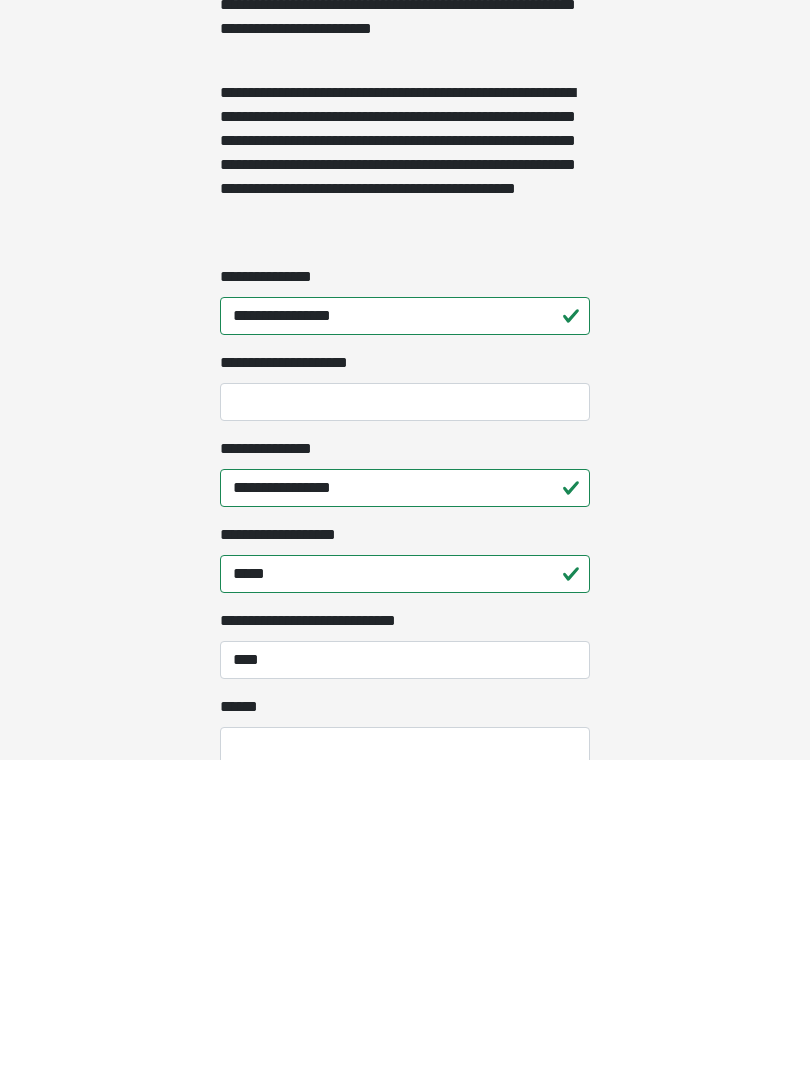 click on "**** *" at bounding box center [405, 1050] 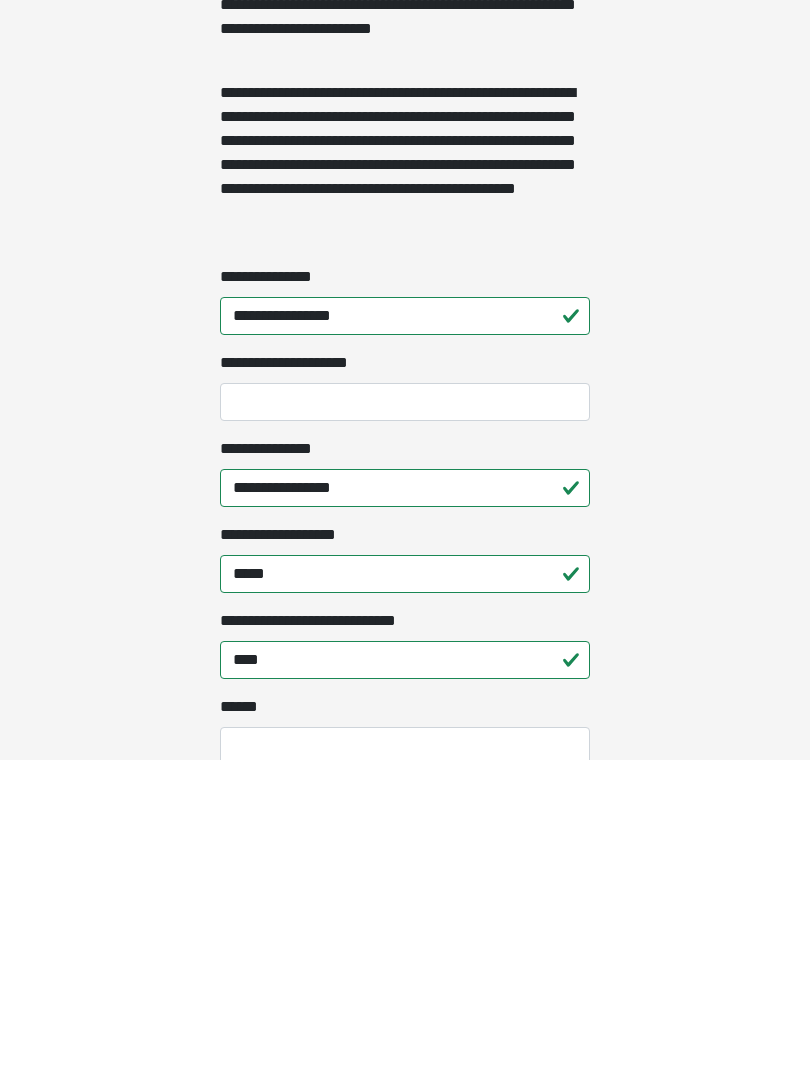 scroll, scrollTop: 1467, scrollLeft: 0, axis: vertical 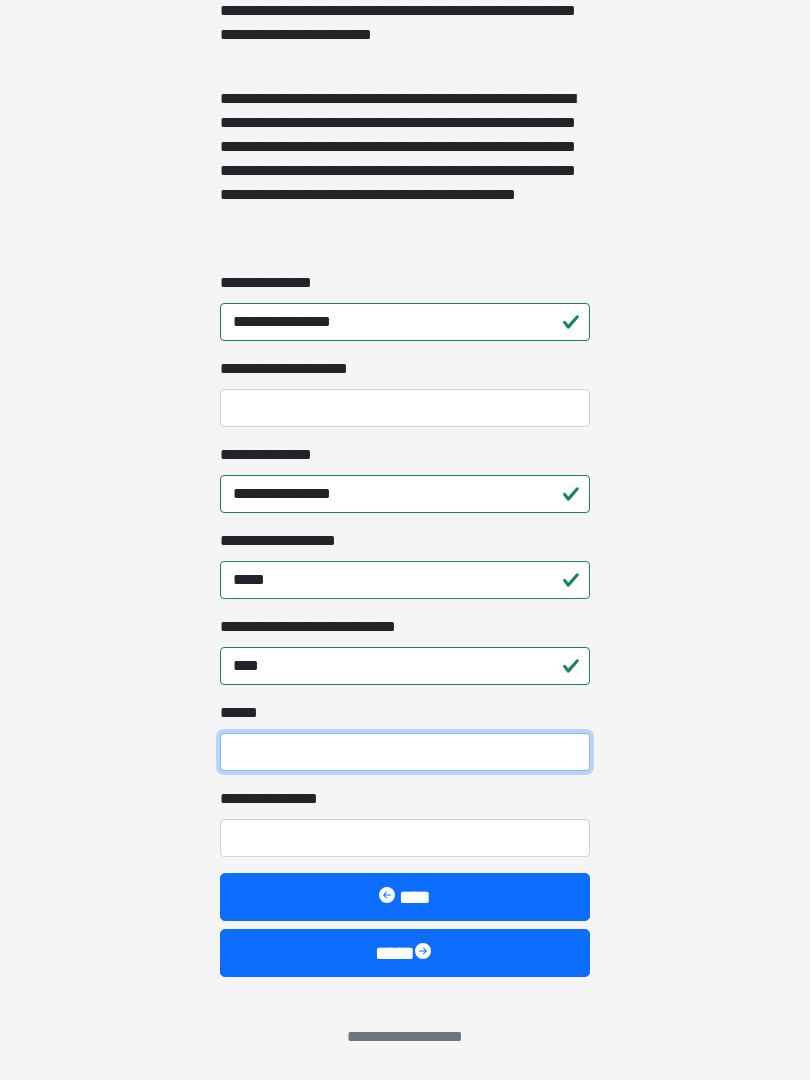 click on "**** *" at bounding box center [405, 752] 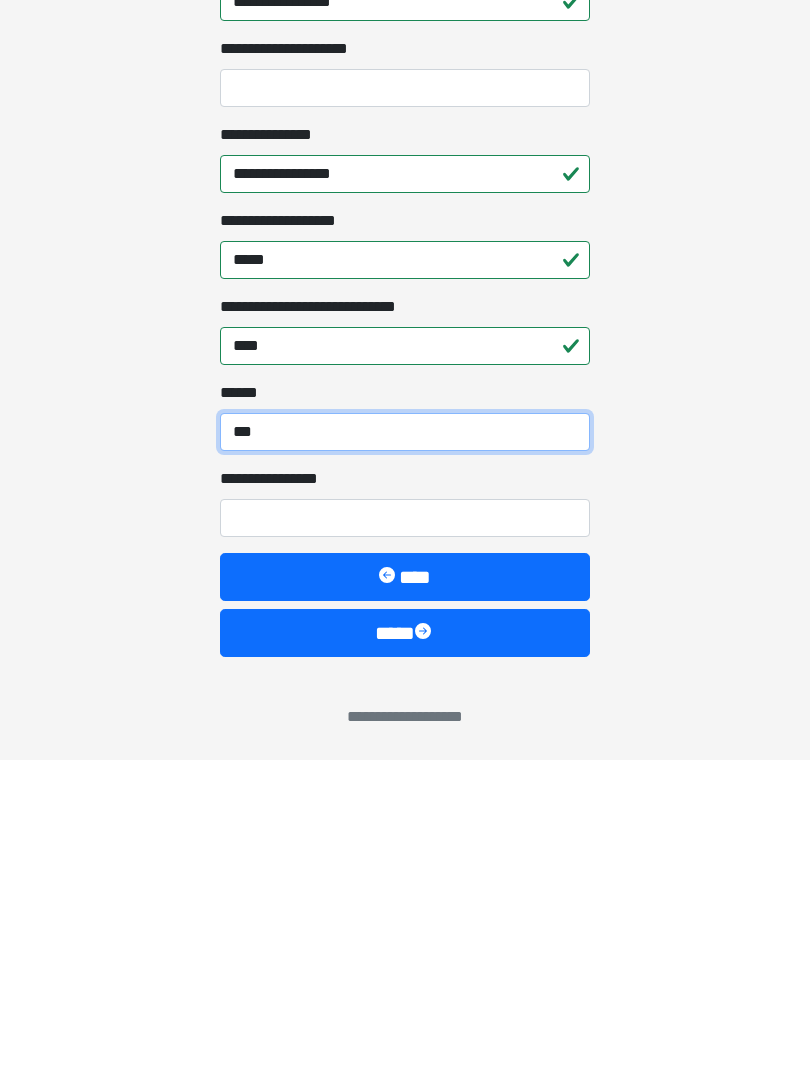 type on "***" 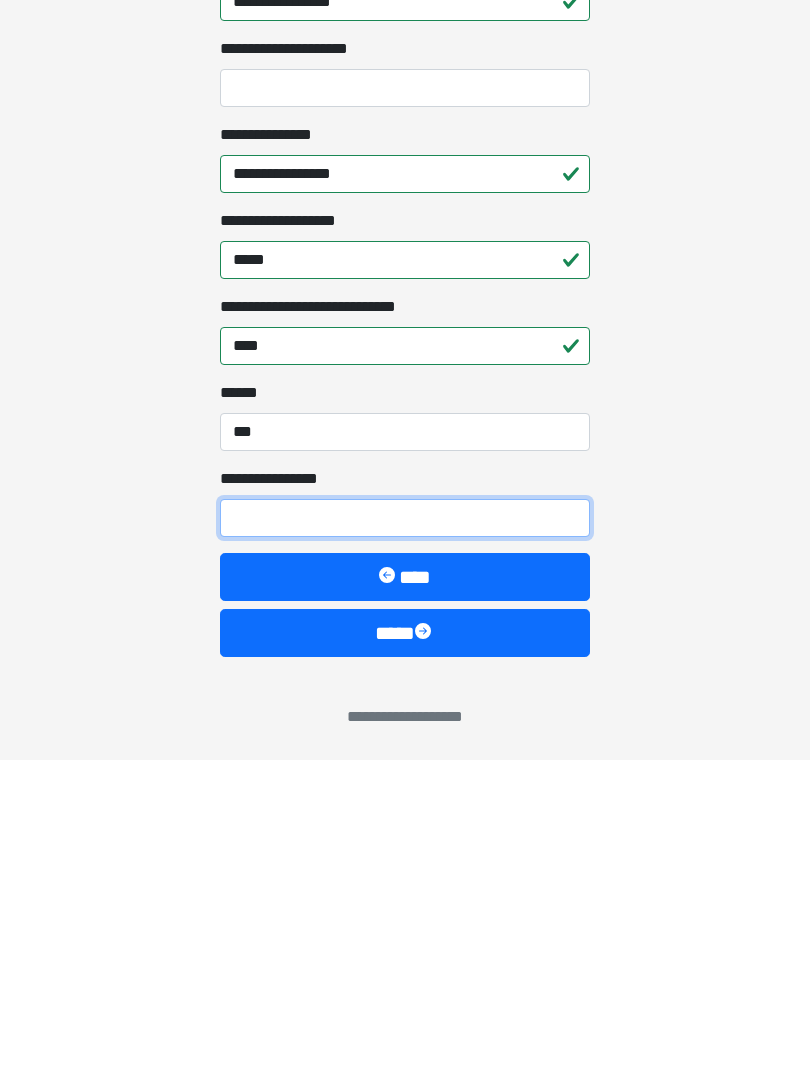 click on "**********" at bounding box center [405, 838] 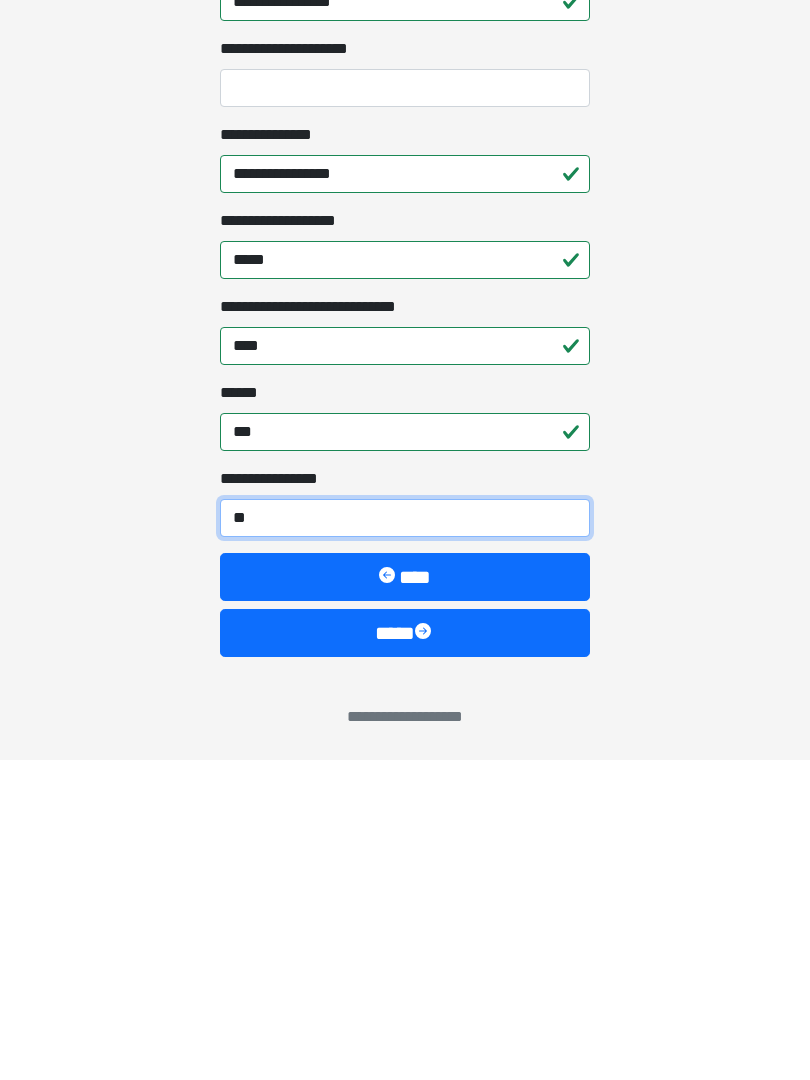 type on "*" 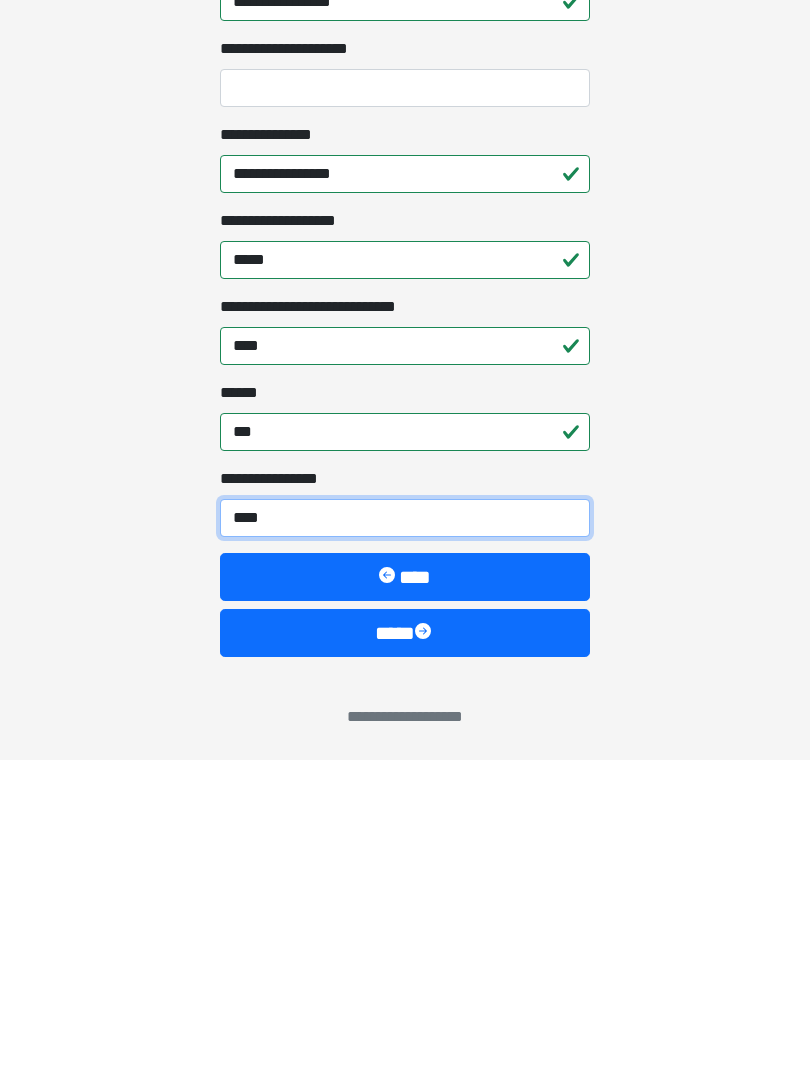 type on "*****" 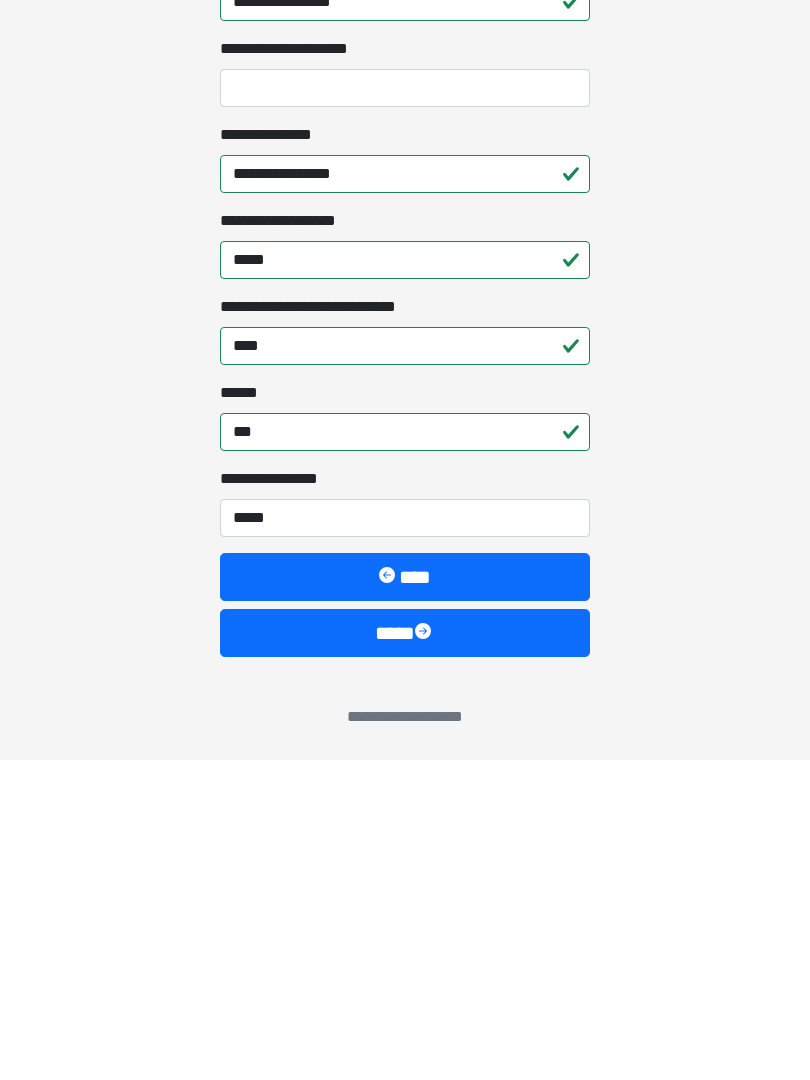 click on "****" at bounding box center (405, 953) 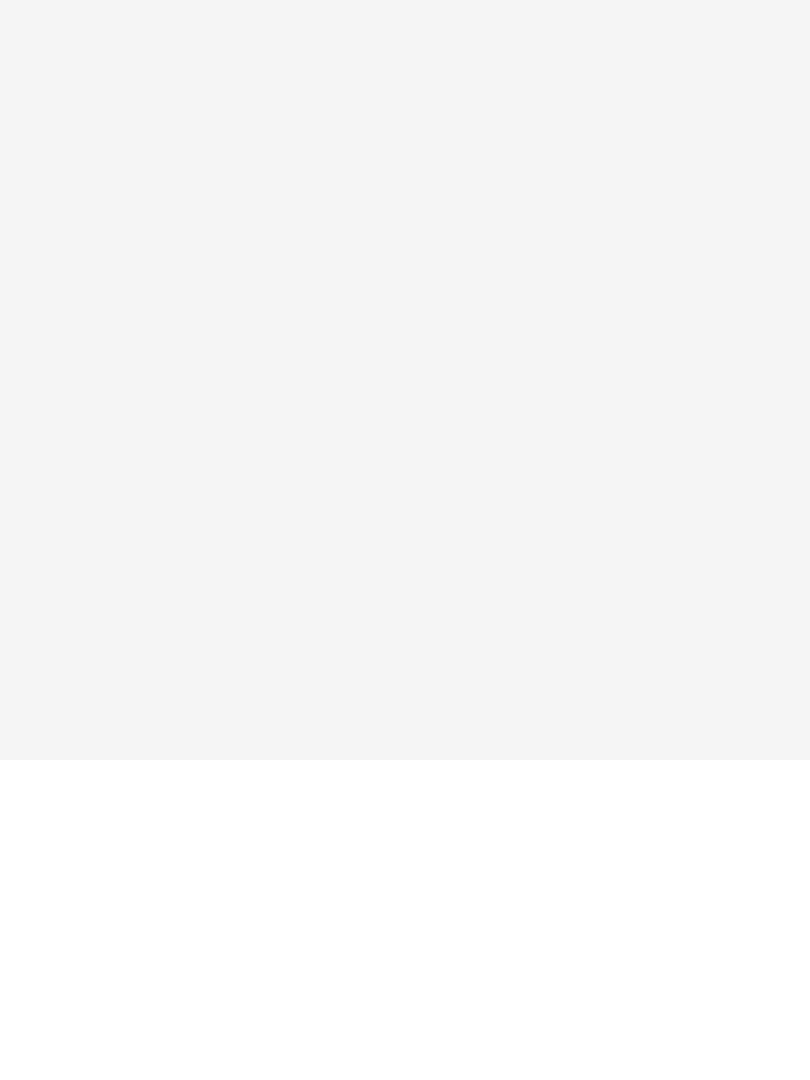 scroll, scrollTop: 0, scrollLeft: 0, axis: both 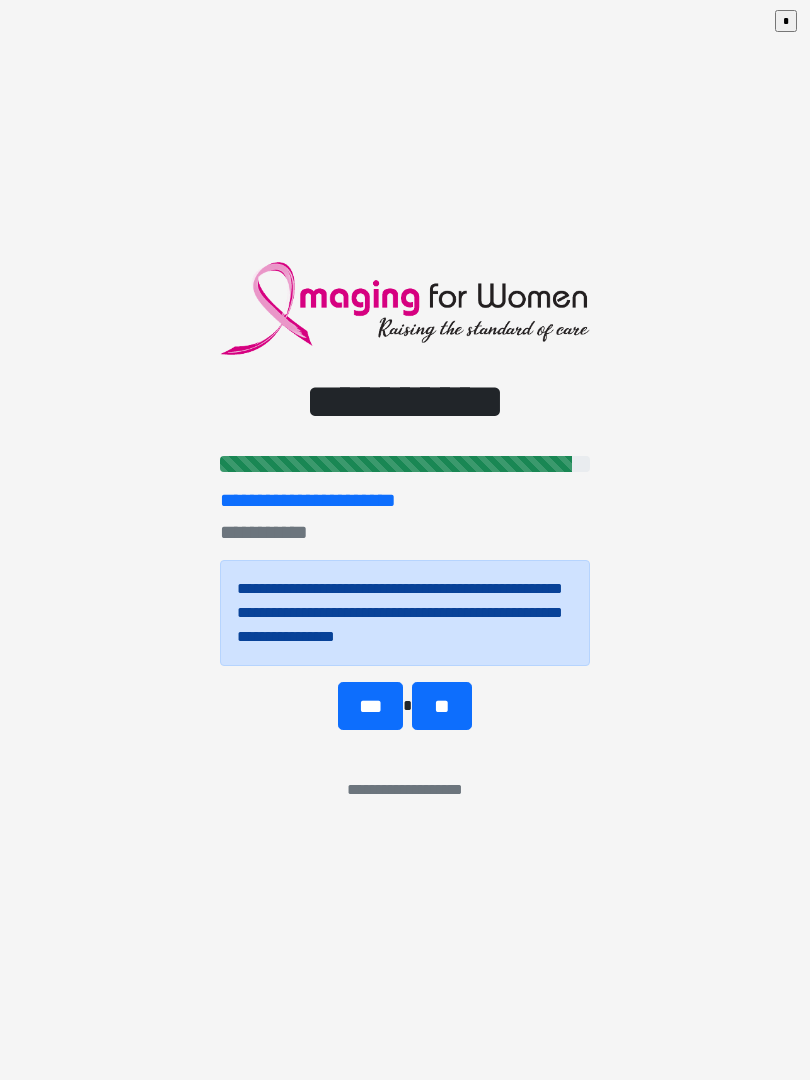 click on "**" at bounding box center [441, 706] 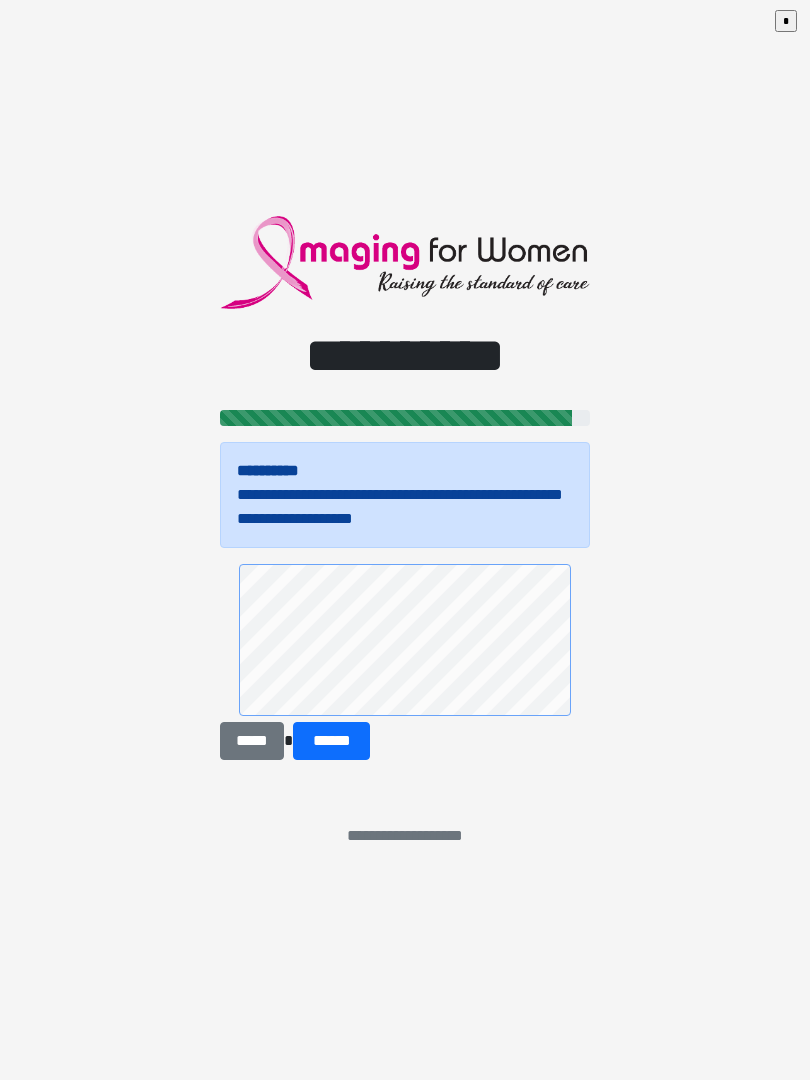 click on "******" at bounding box center (331, 741) 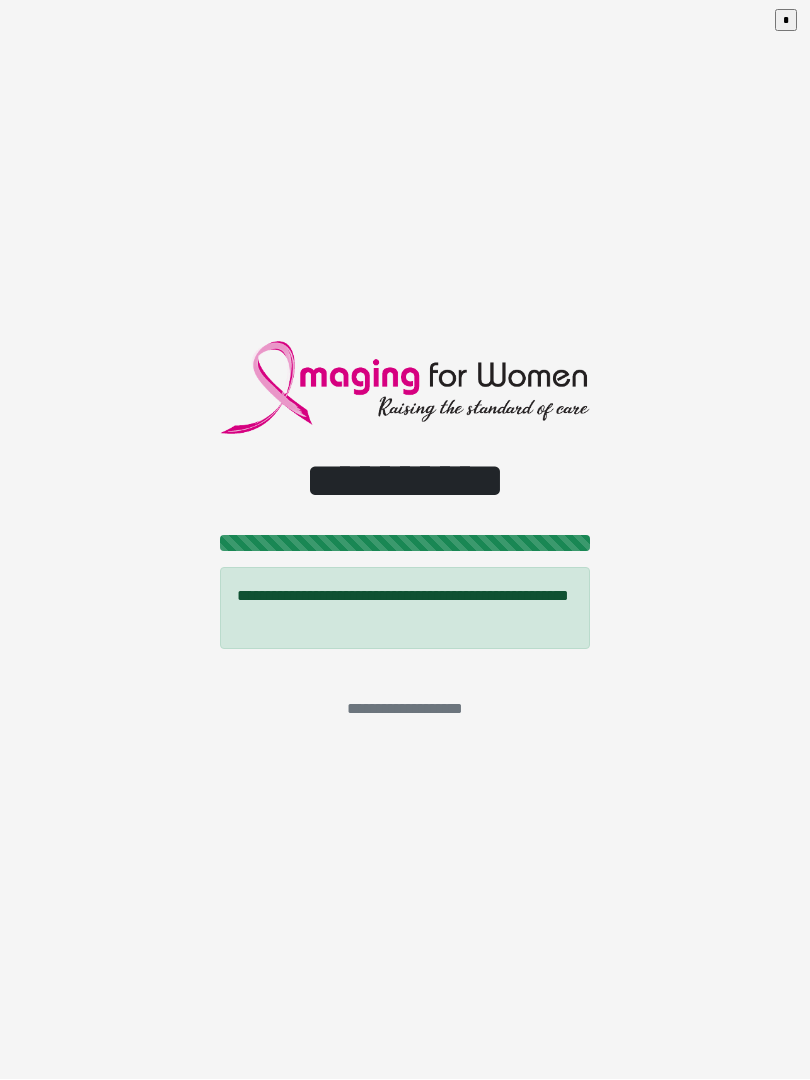click on "*" at bounding box center [786, 21] 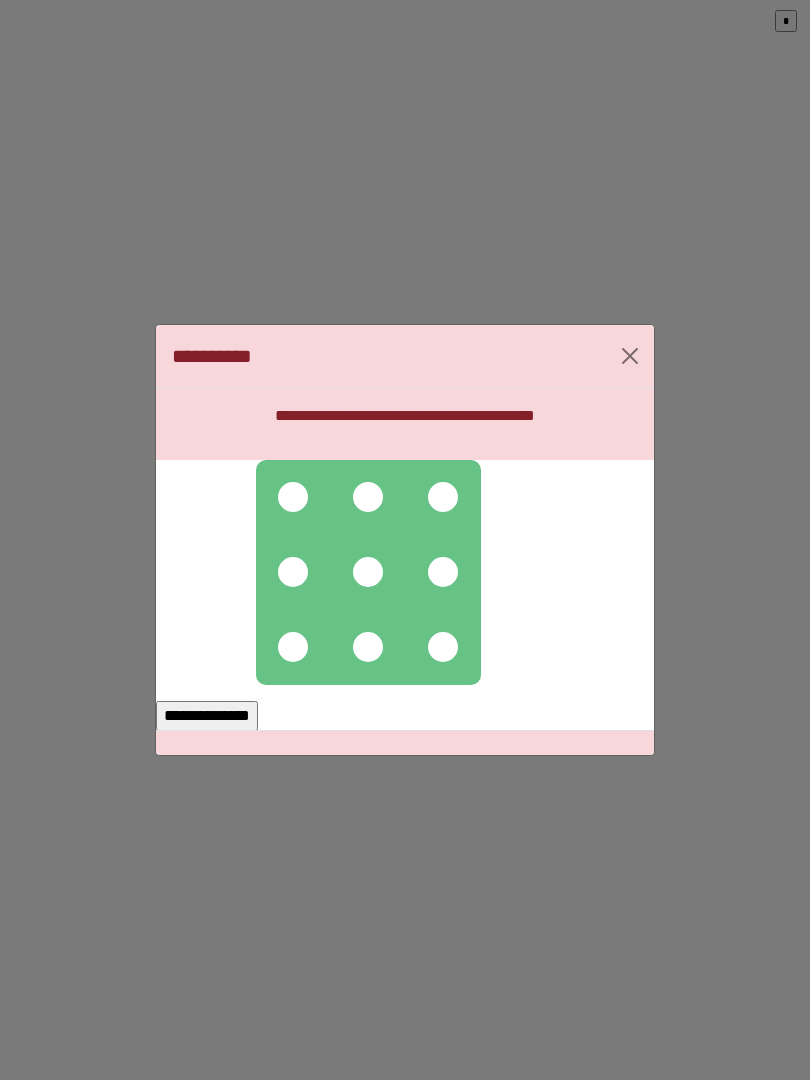 click at bounding box center (293, 497) 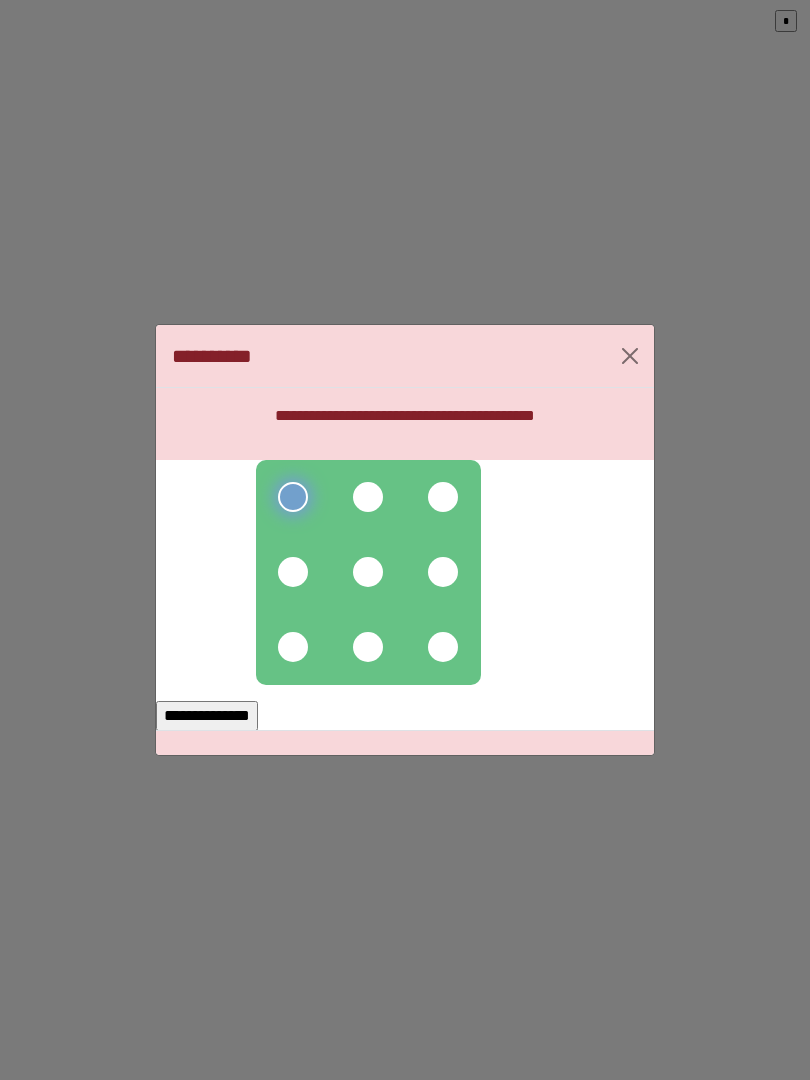 click at bounding box center [443, 497] 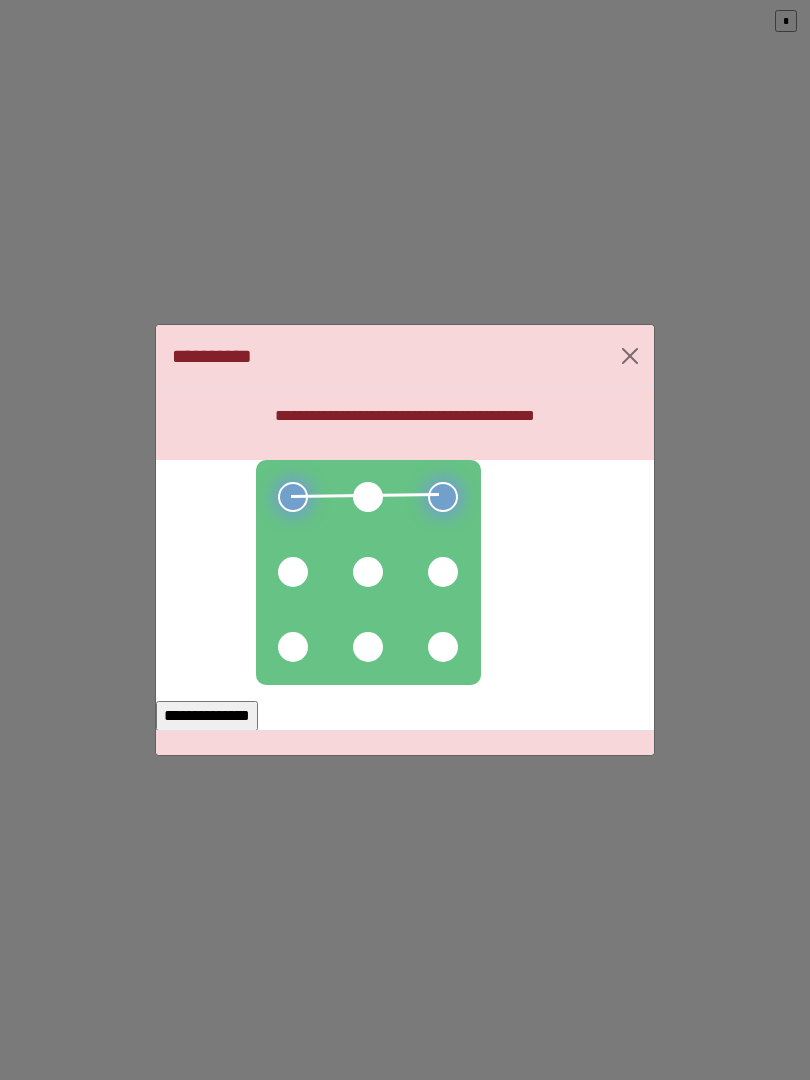 click at bounding box center [443, 572] 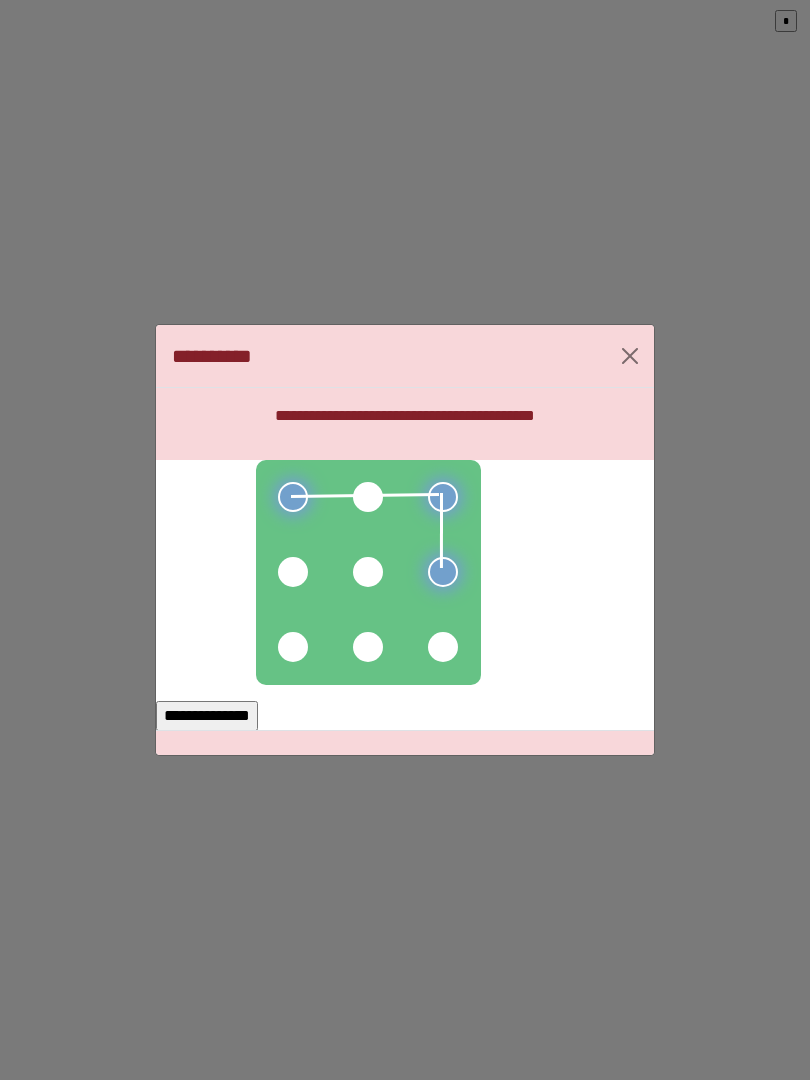 click at bounding box center [368, 572] 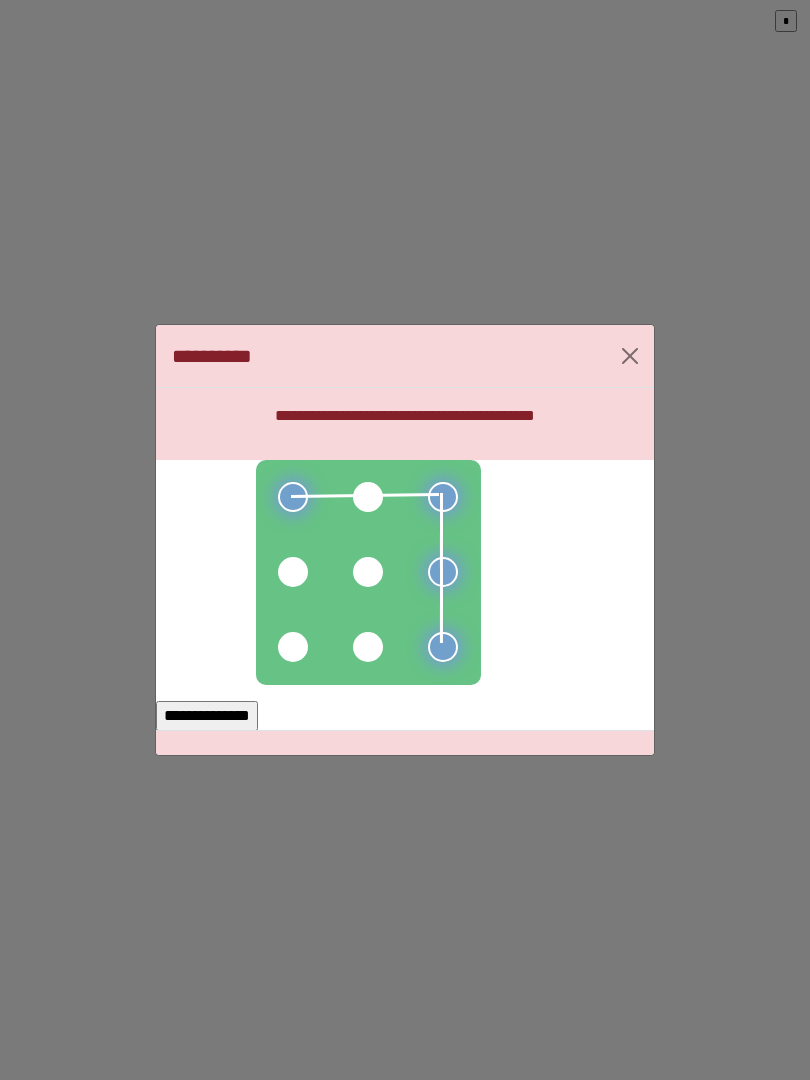 click at bounding box center [368, 647] 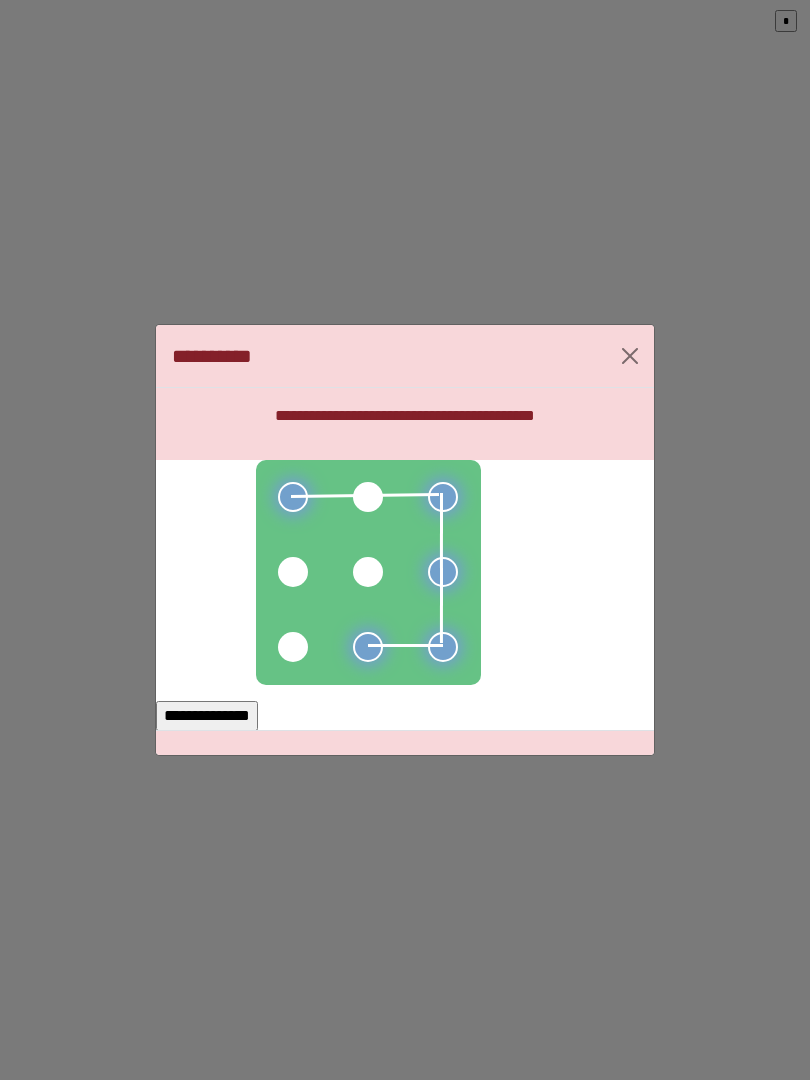 click at bounding box center [293, 647] 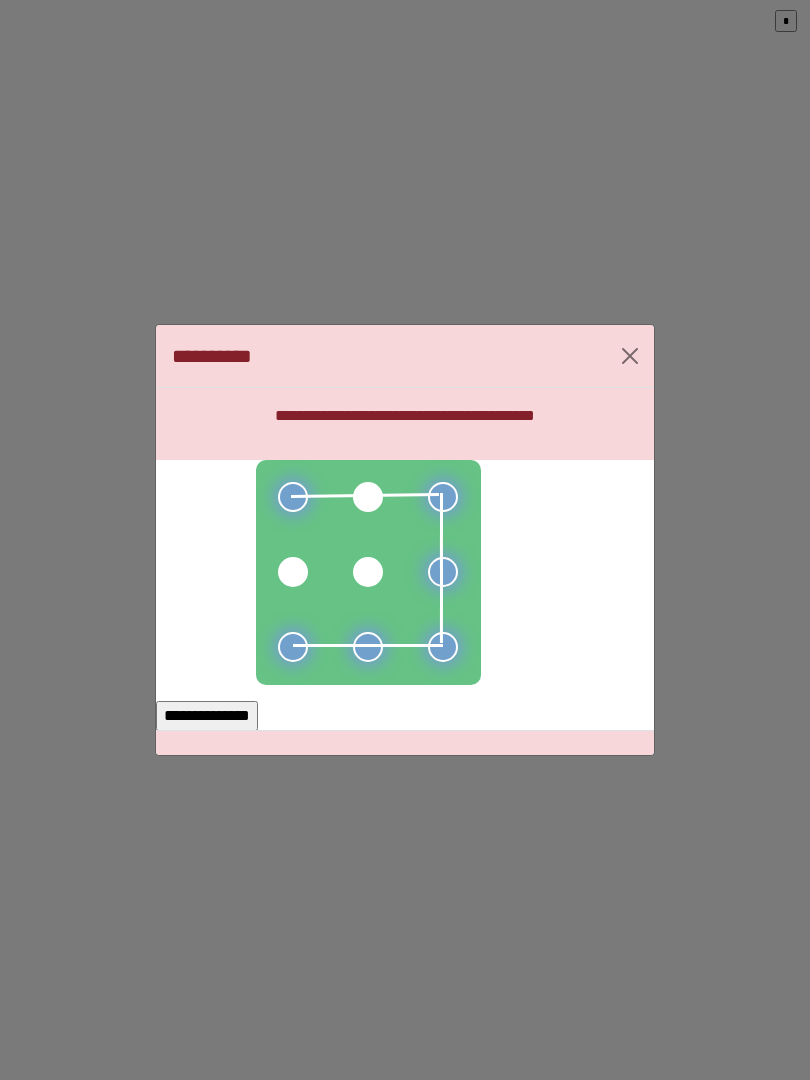 click on "**********" at bounding box center [207, 716] 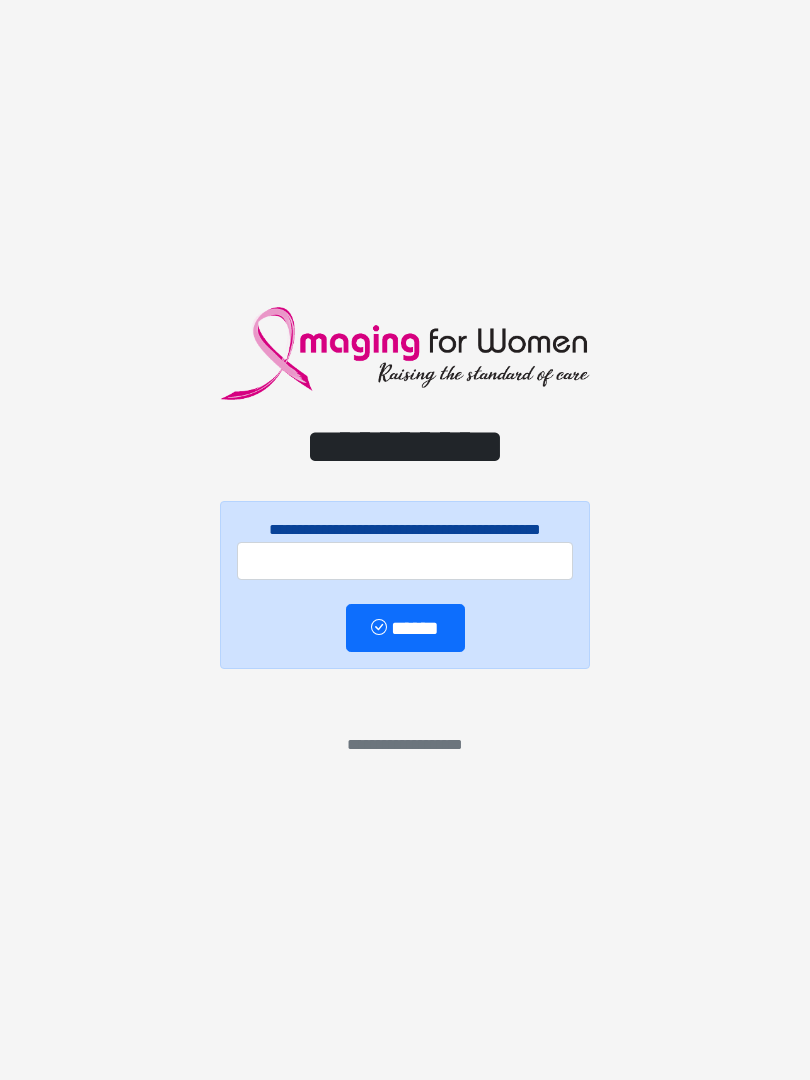 scroll, scrollTop: 0, scrollLeft: 0, axis: both 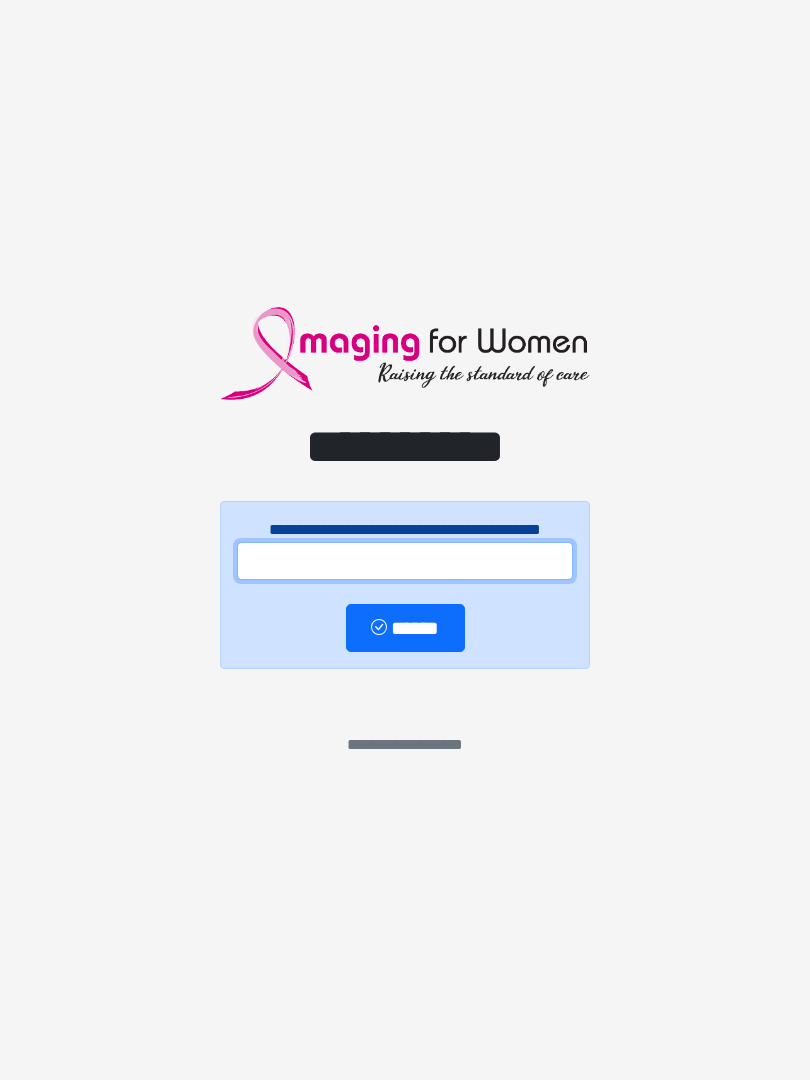 click at bounding box center [405, 561] 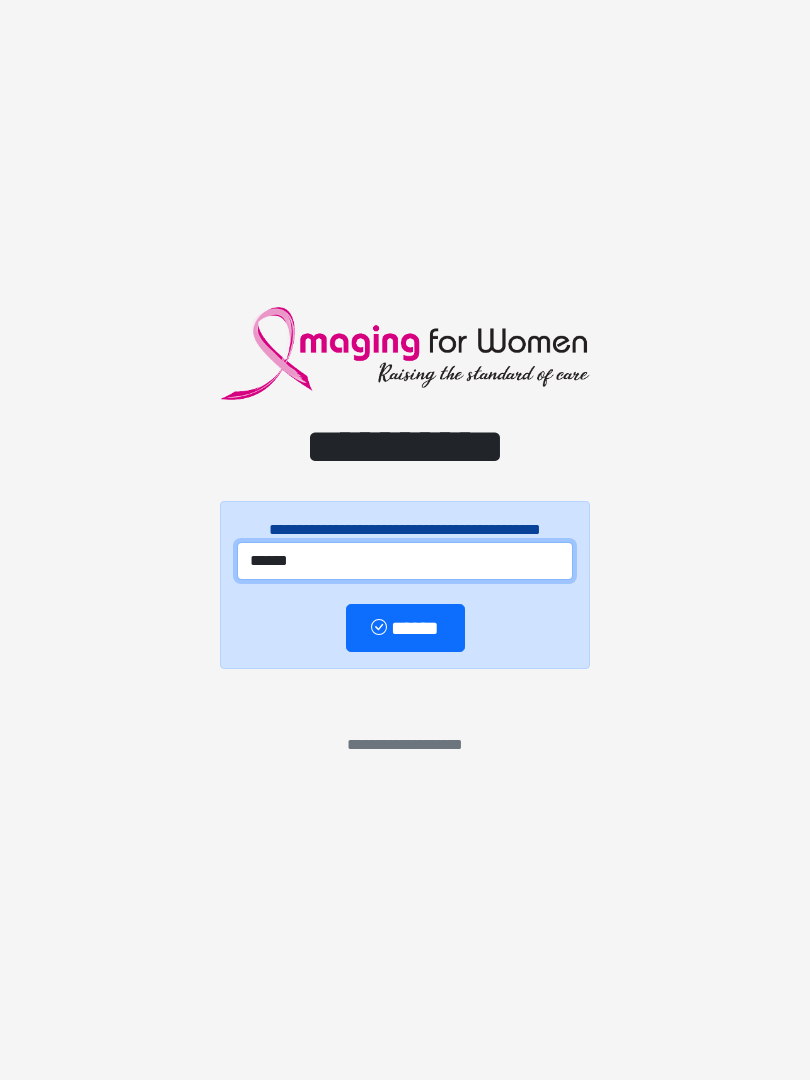 type on "******" 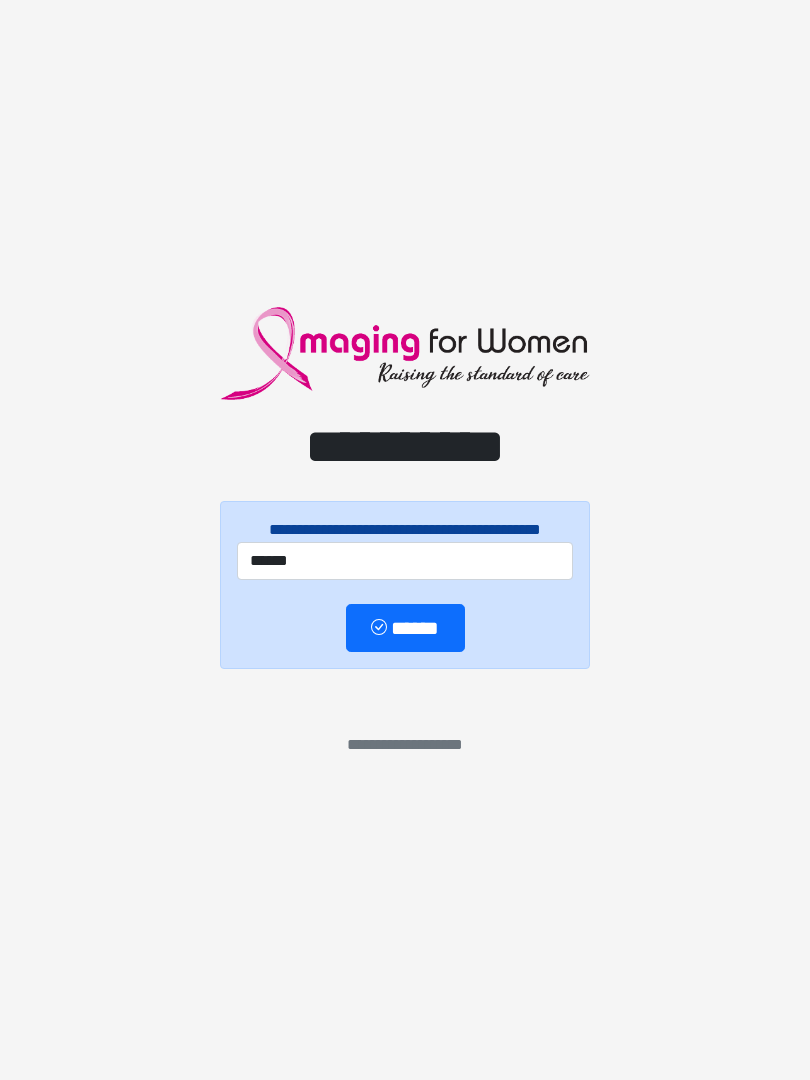 click on "******" at bounding box center (405, 628) 